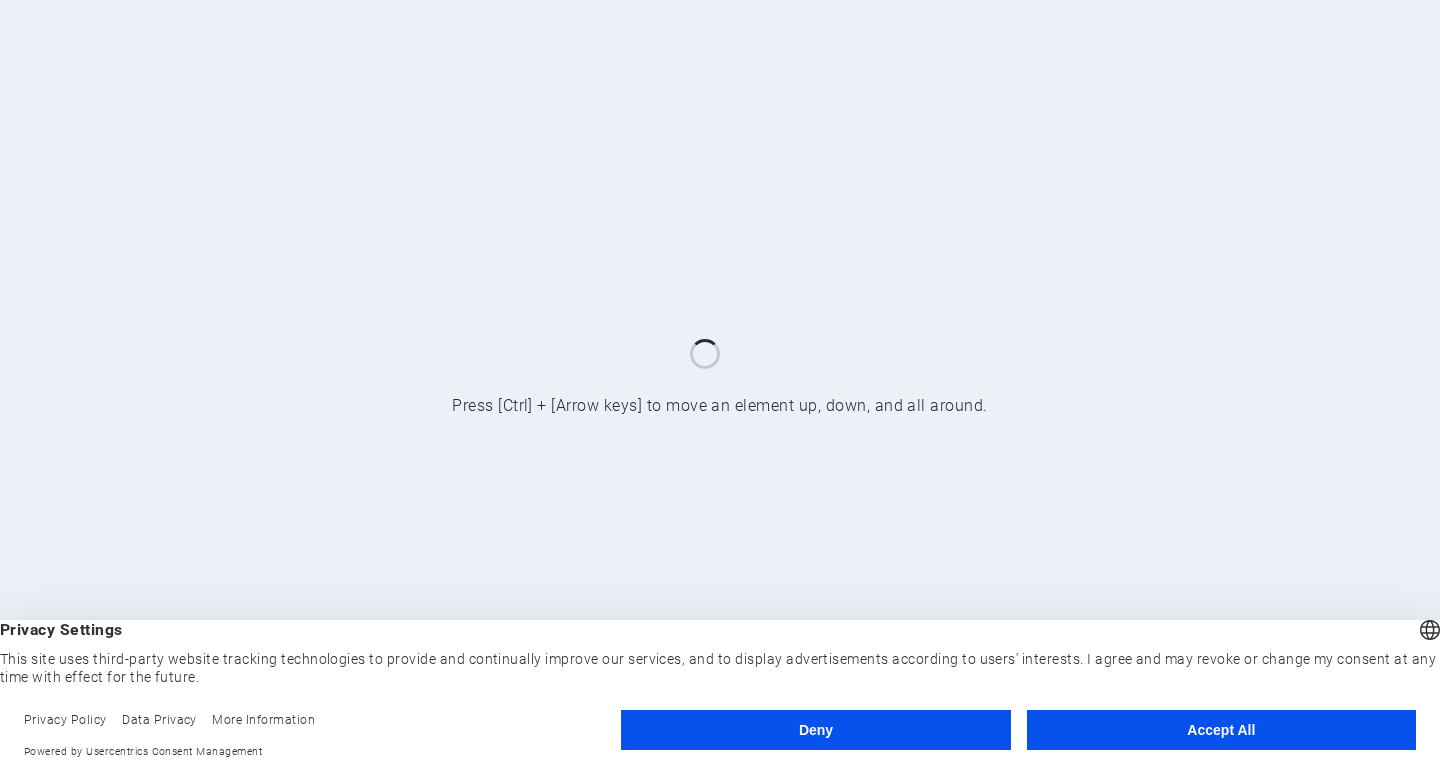 scroll, scrollTop: 0, scrollLeft: 0, axis: both 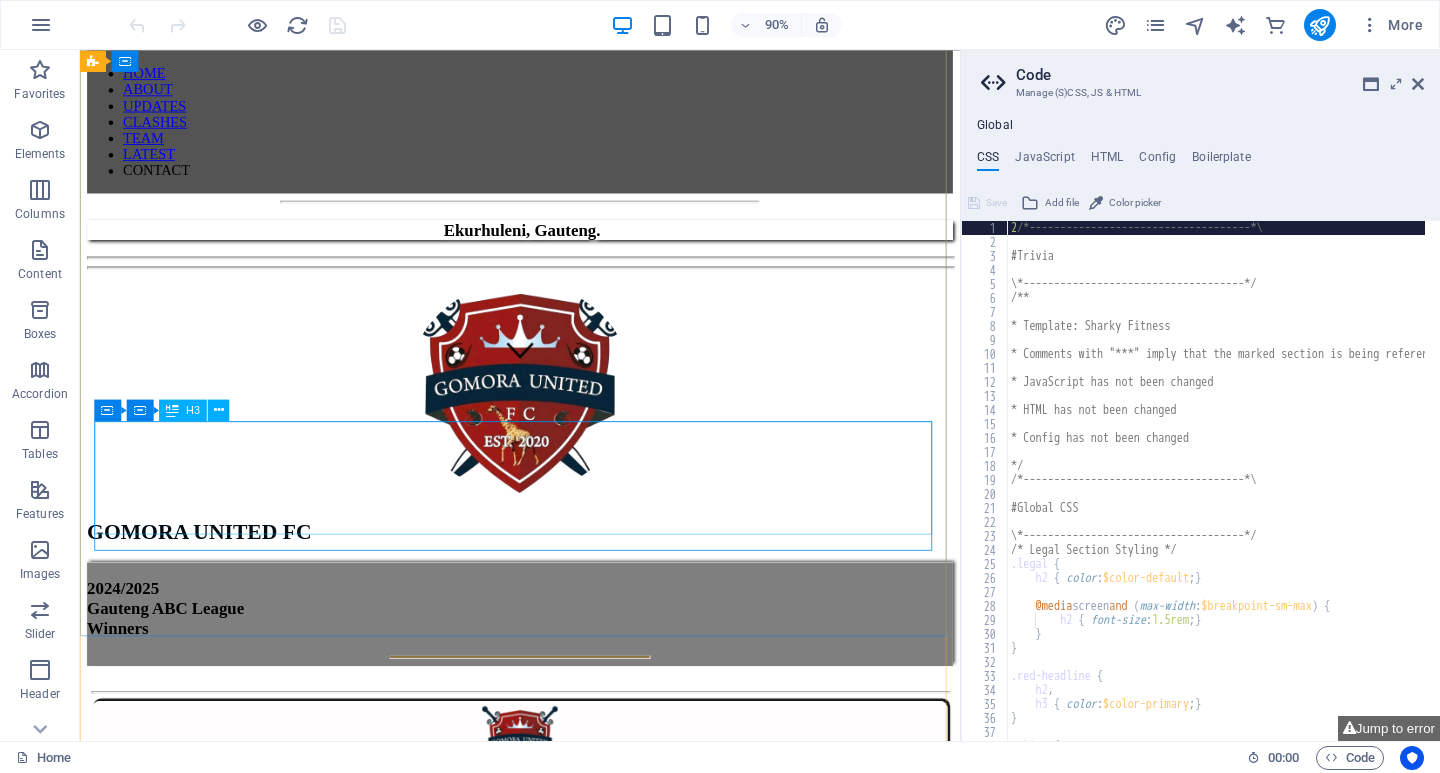 click on "[YEAR]/[YEAR] Gauteng ABC League Winners" at bounding box center [569, 670] 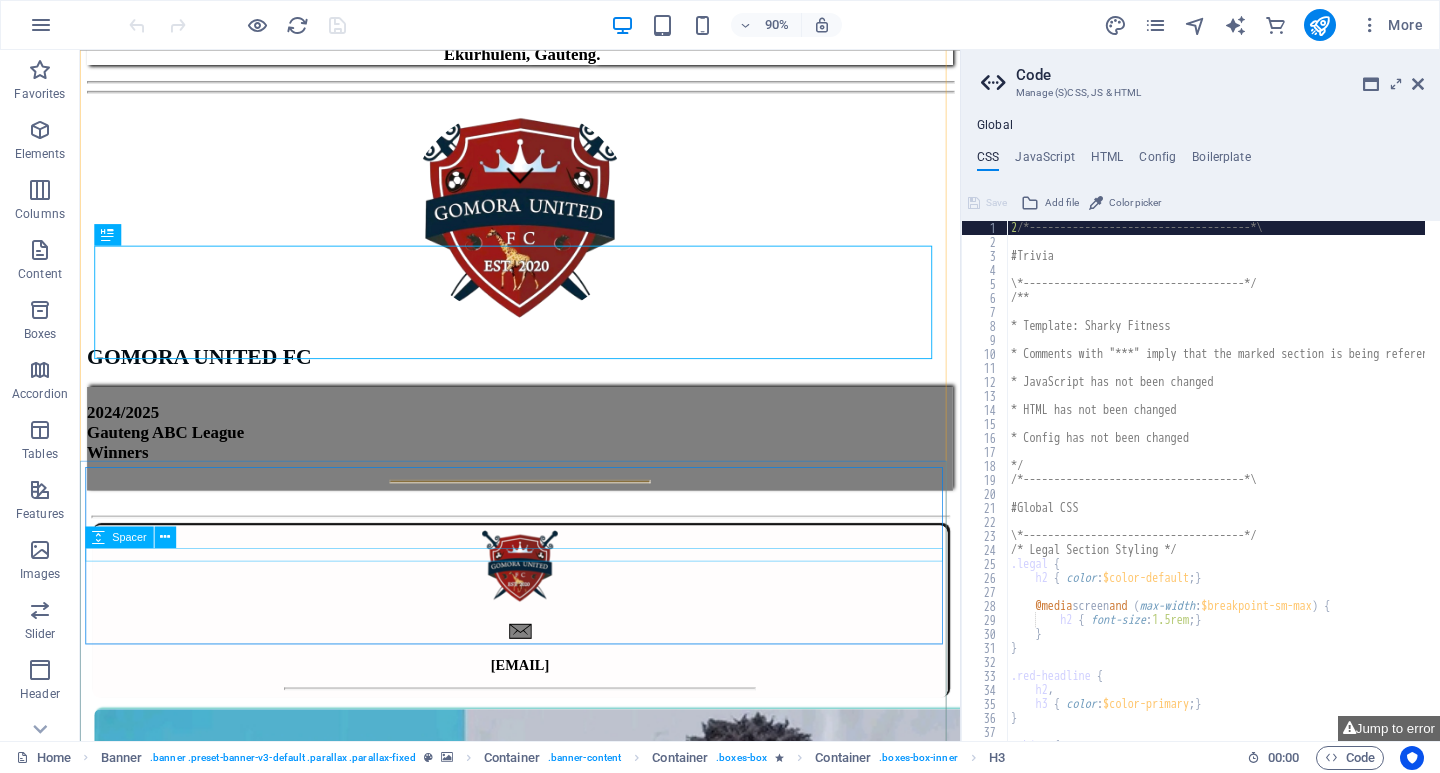 scroll, scrollTop: 600, scrollLeft: 0, axis: vertical 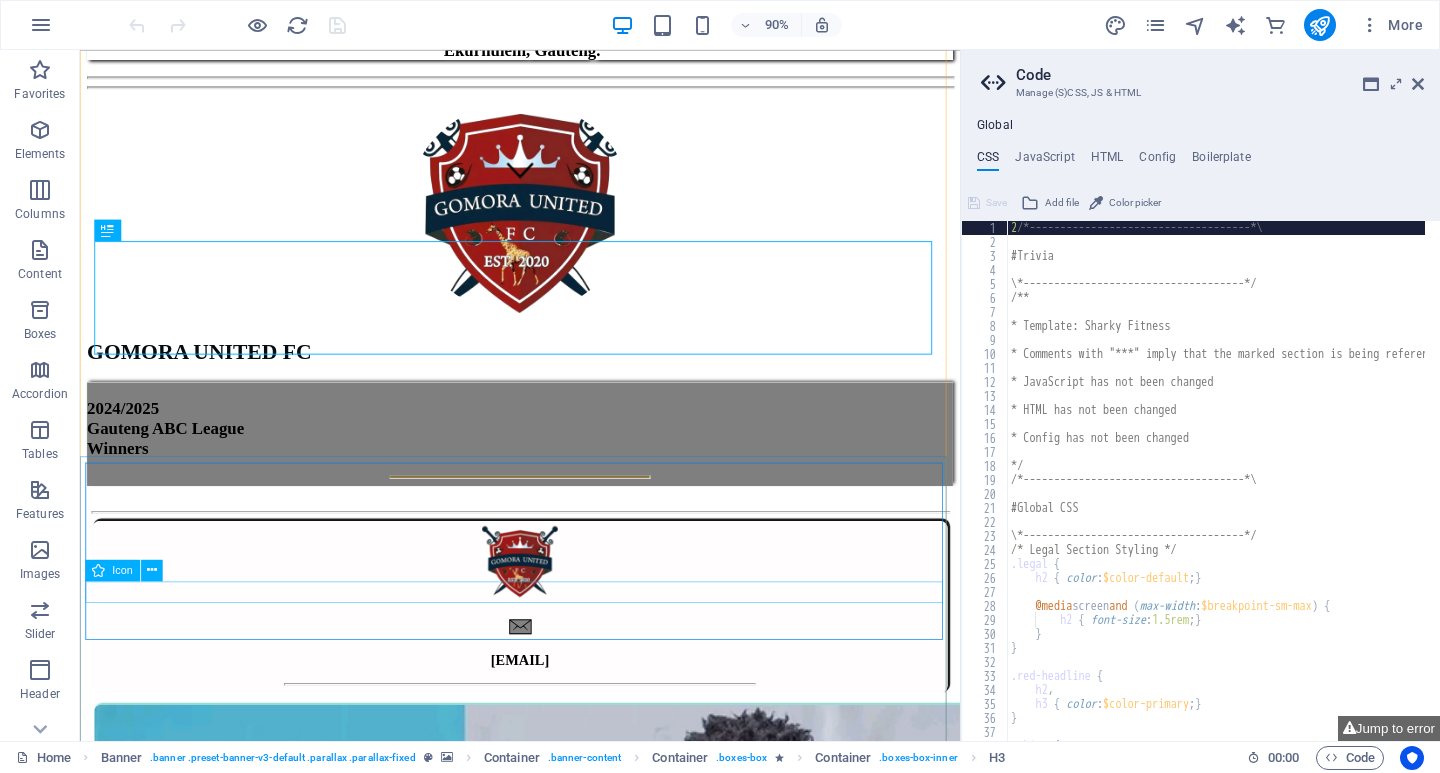 click at bounding box center (99, 570) 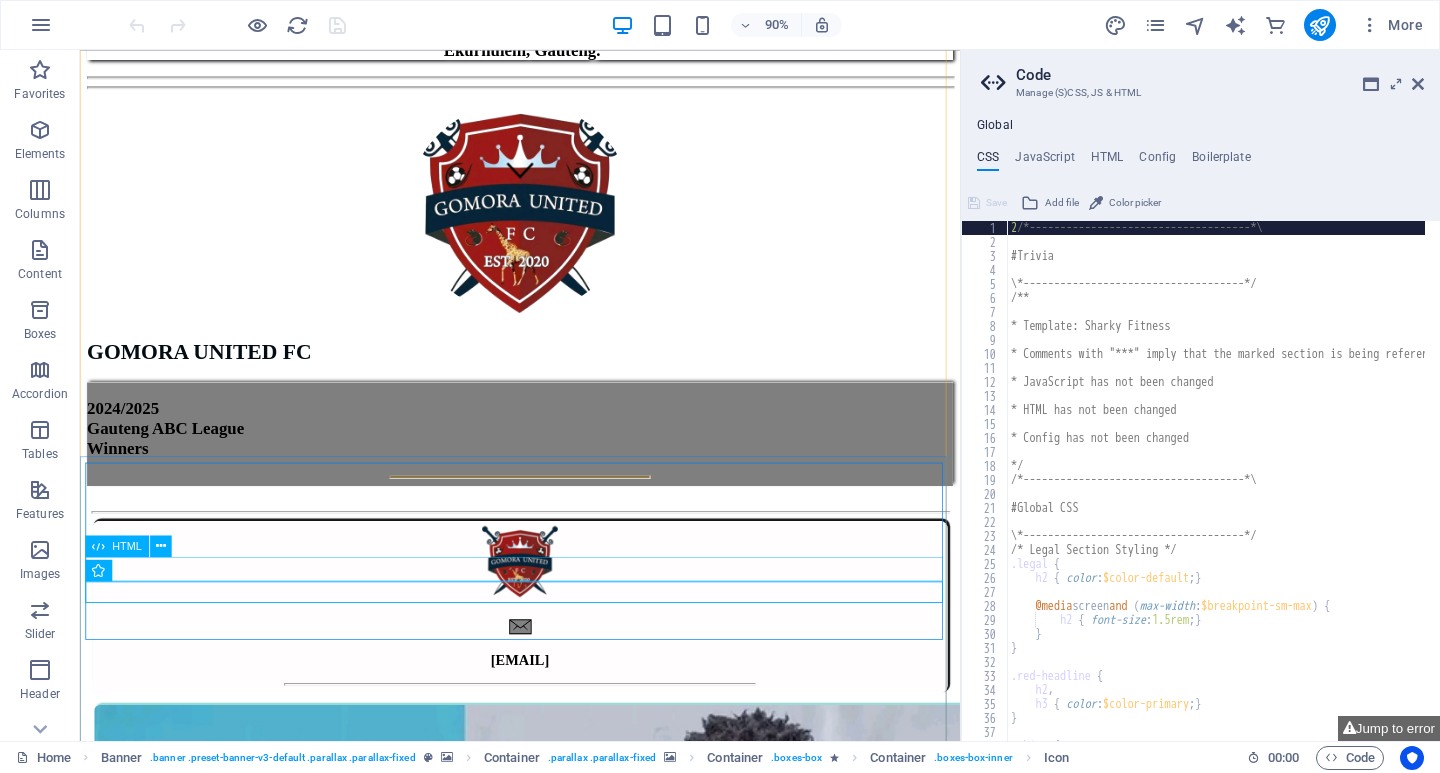 click at bounding box center (569, 682) 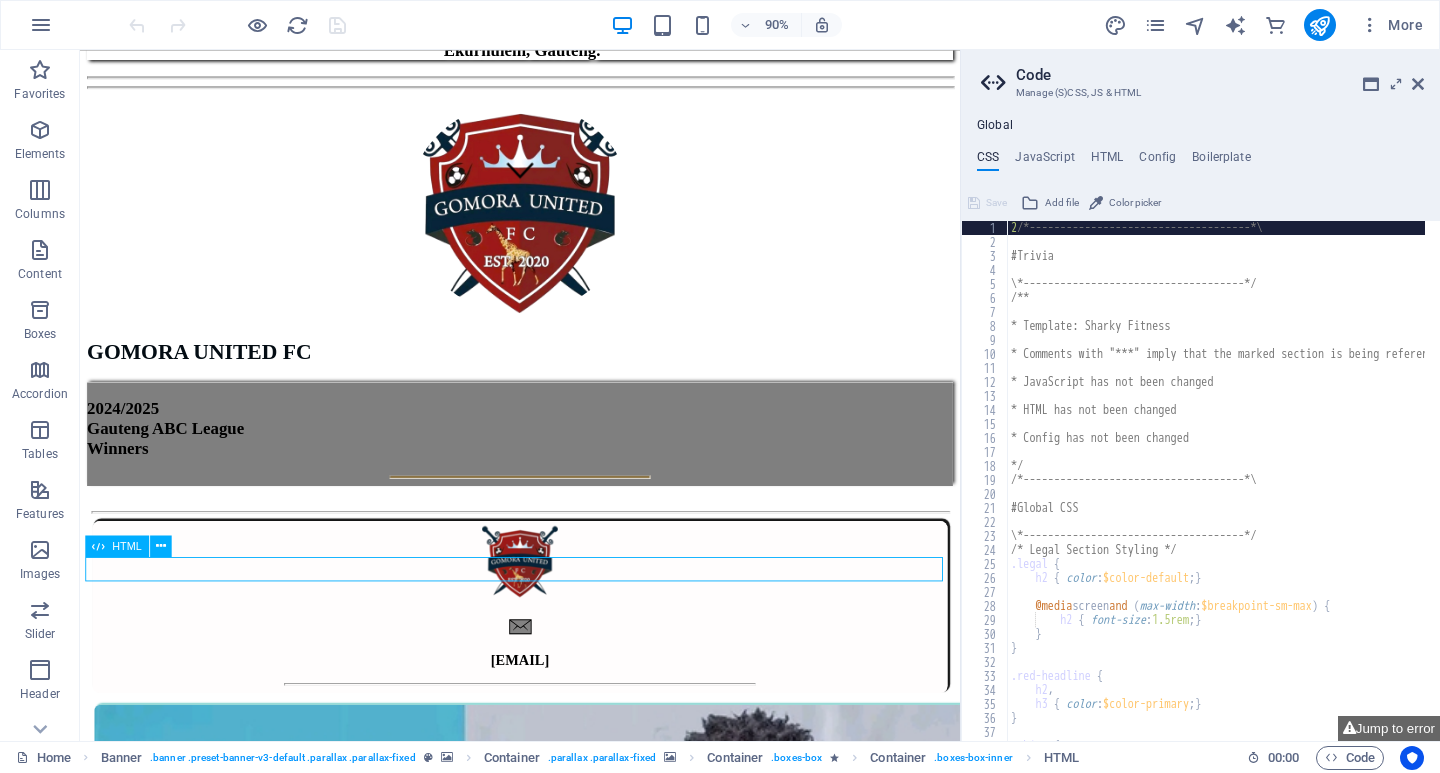 click at bounding box center (569, 682) 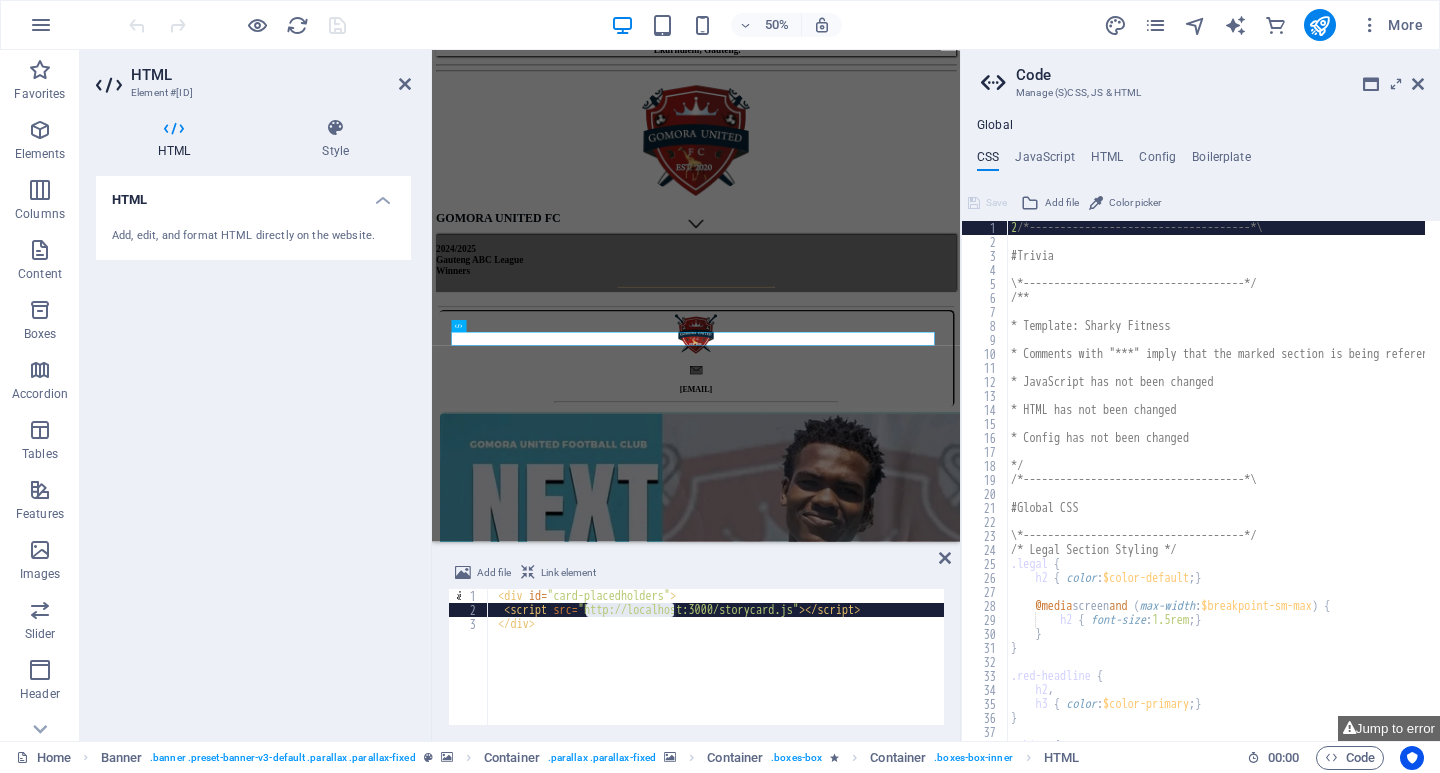 drag, startPoint x: 589, startPoint y: 613, endPoint x: 671, endPoint y: 611, distance: 82.02438 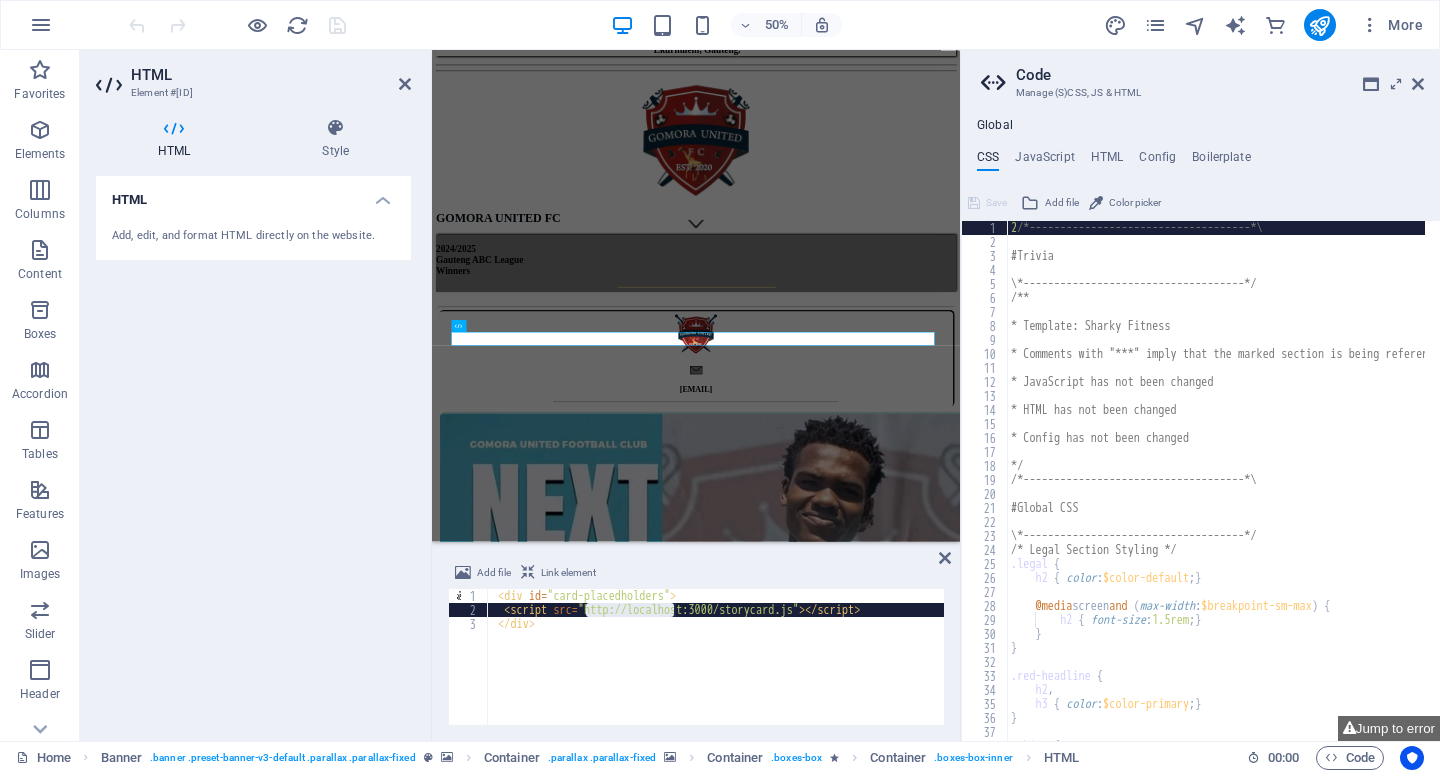 click on "<div id="card-placedholders"> <script src="http://localhost:3000/storycard.js"> </script> </div>" at bounding box center [716, 657] 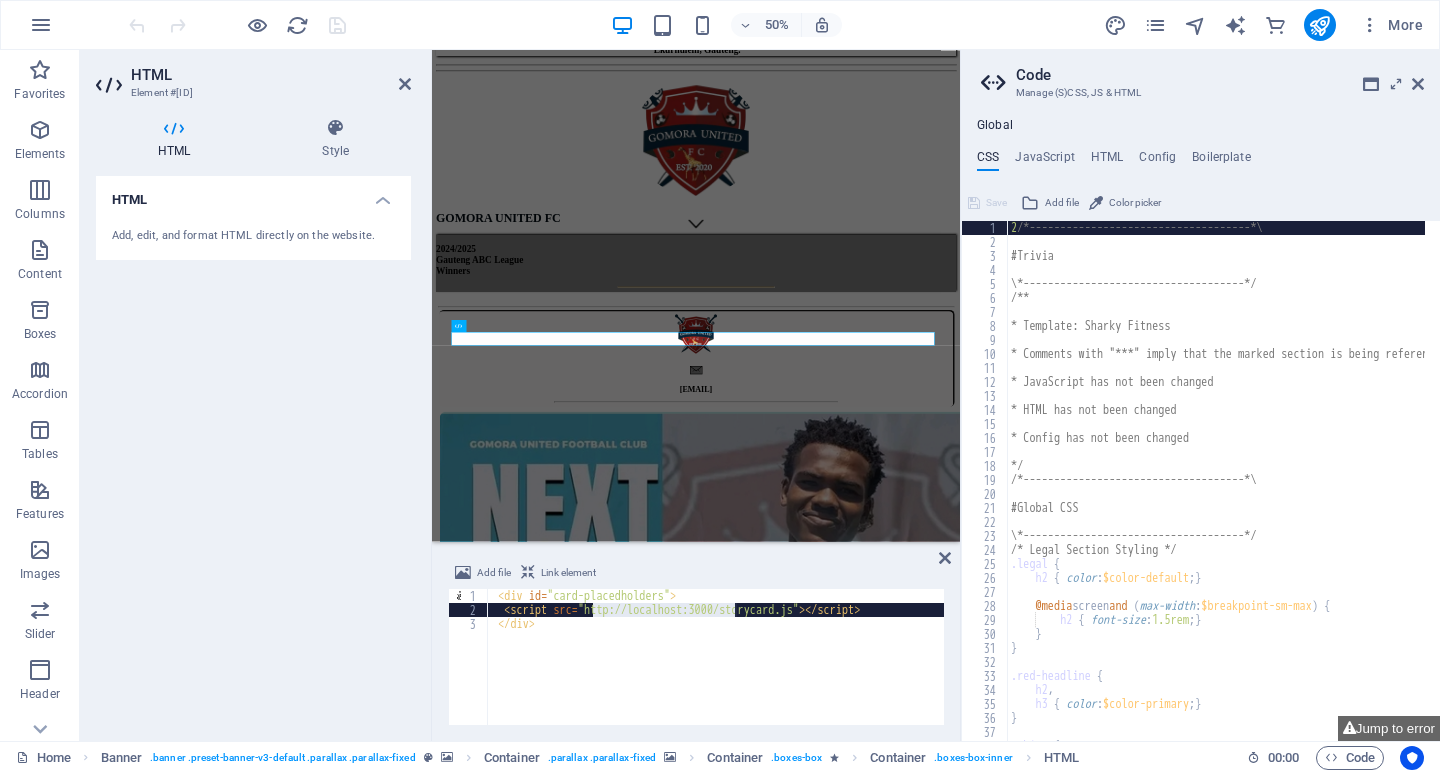 drag, startPoint x: 591, startPoint y: 609, endPoint x: 731, endPoint y: 611, distance: 140.01428 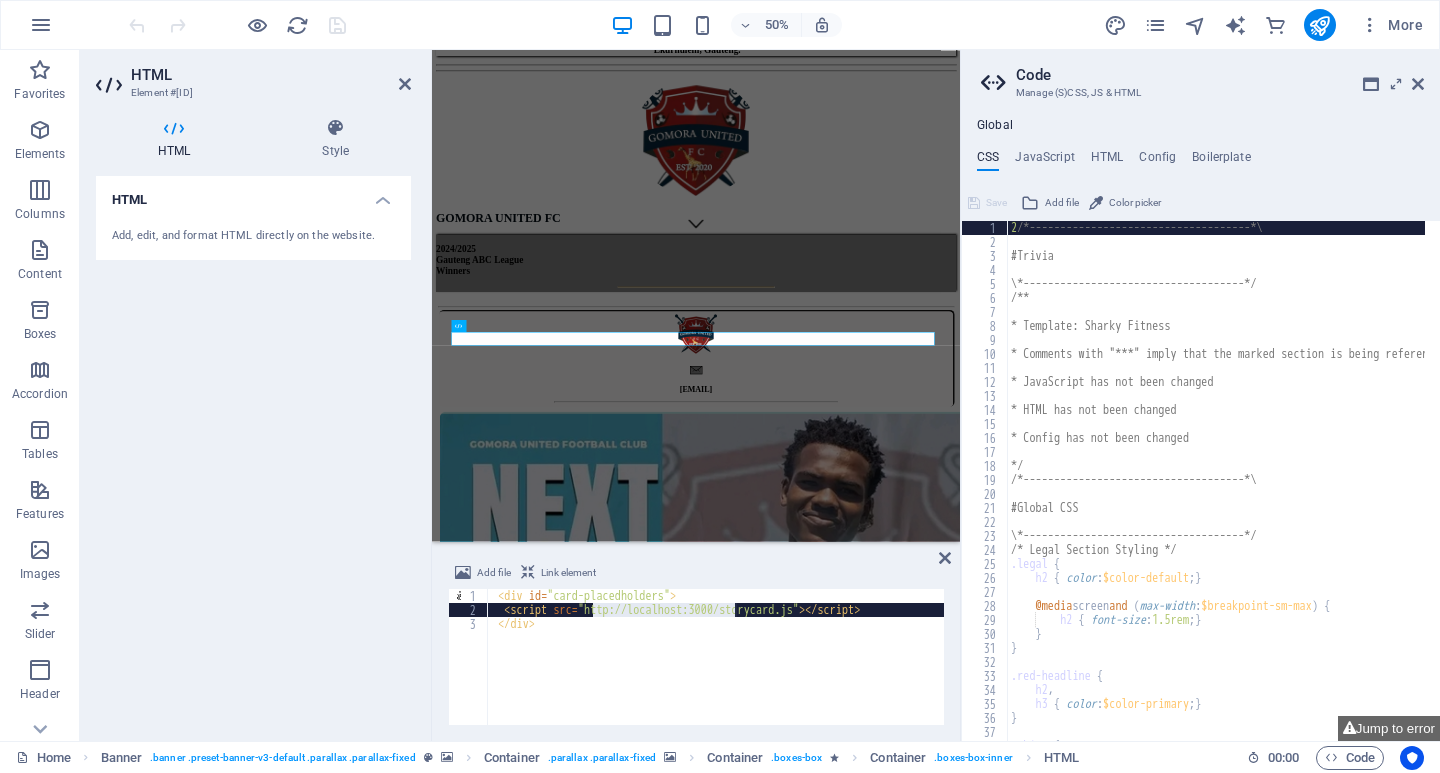 paste on "s://silly-goldstine.41-76-111-78.plesk.page/login" 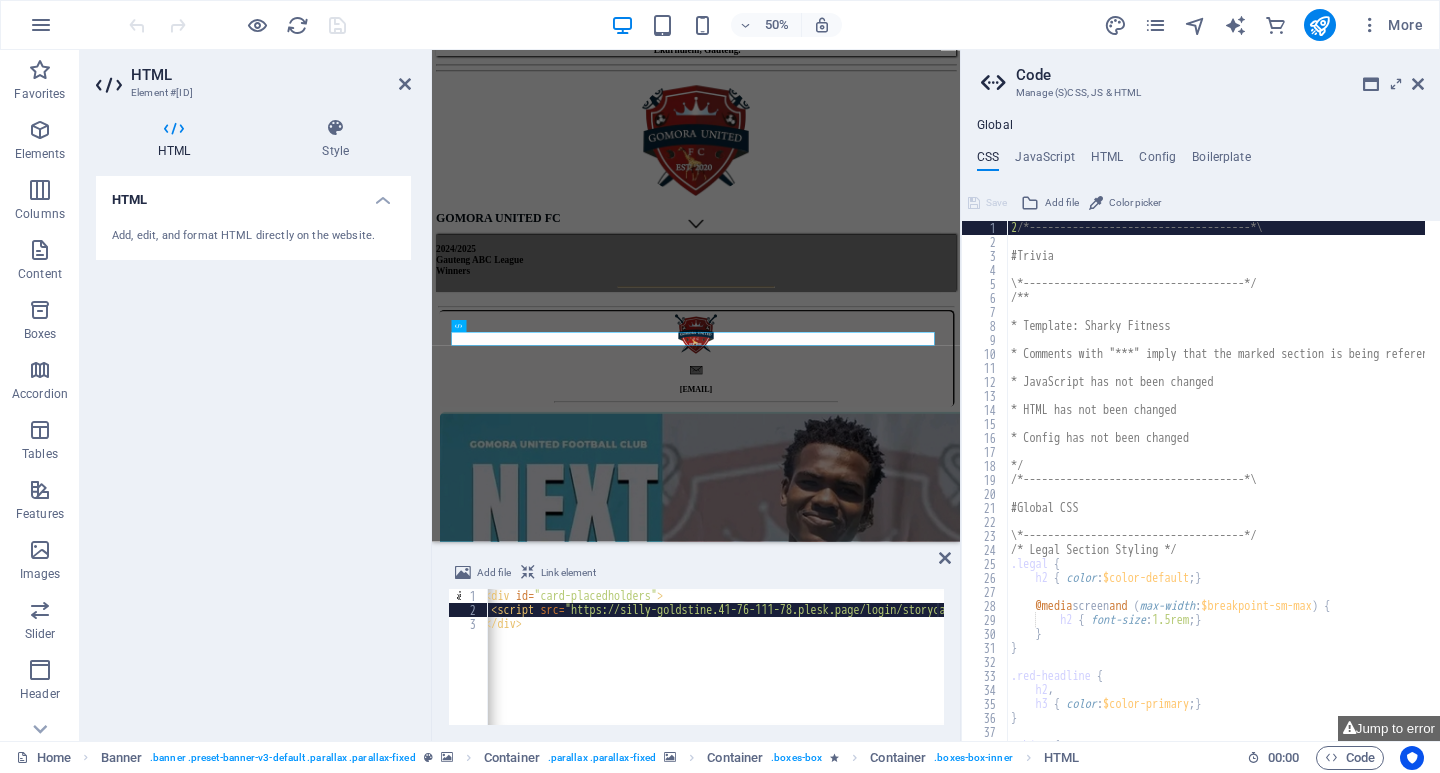 scroll, scrollTop: 0, scrollLeft: 13, axis: horizontal 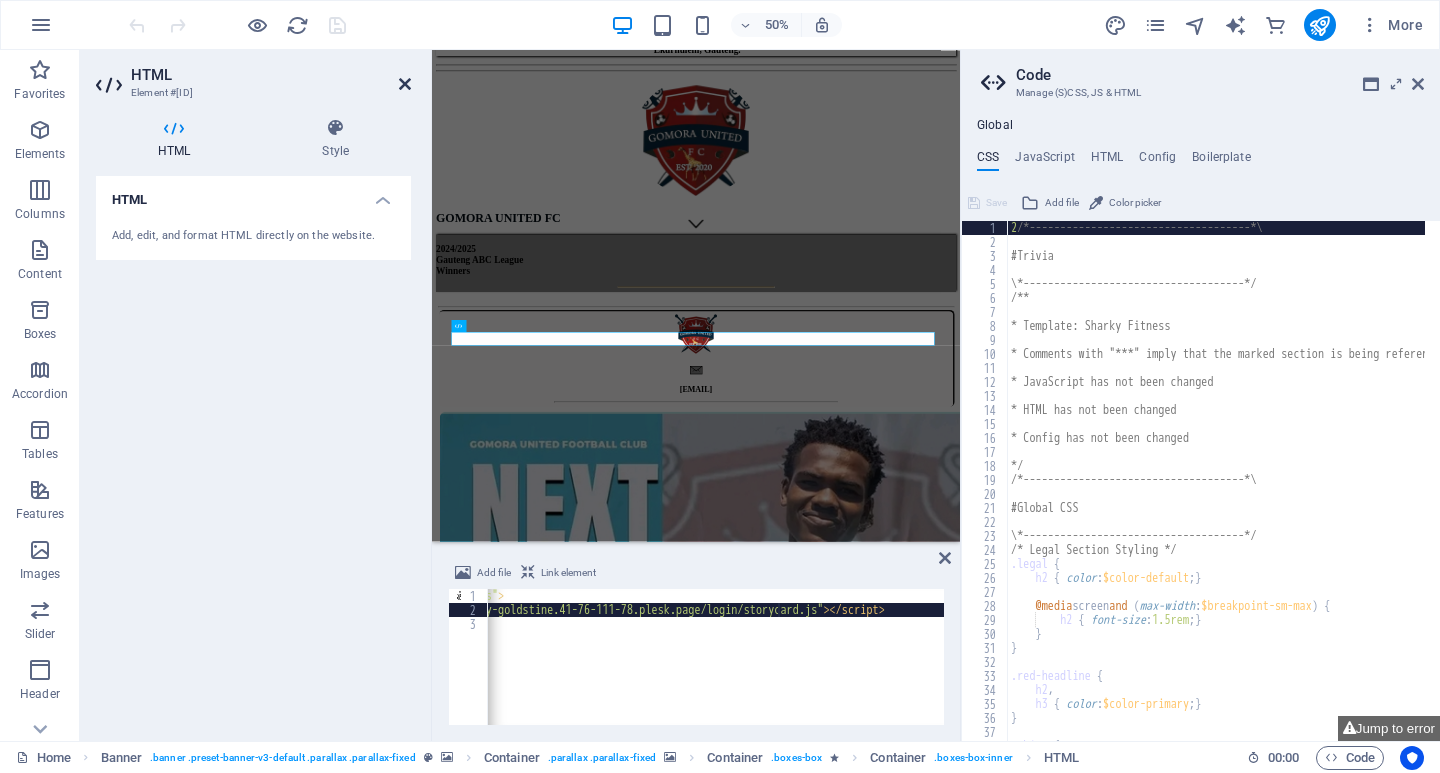 click at bounding box center [405, 84] 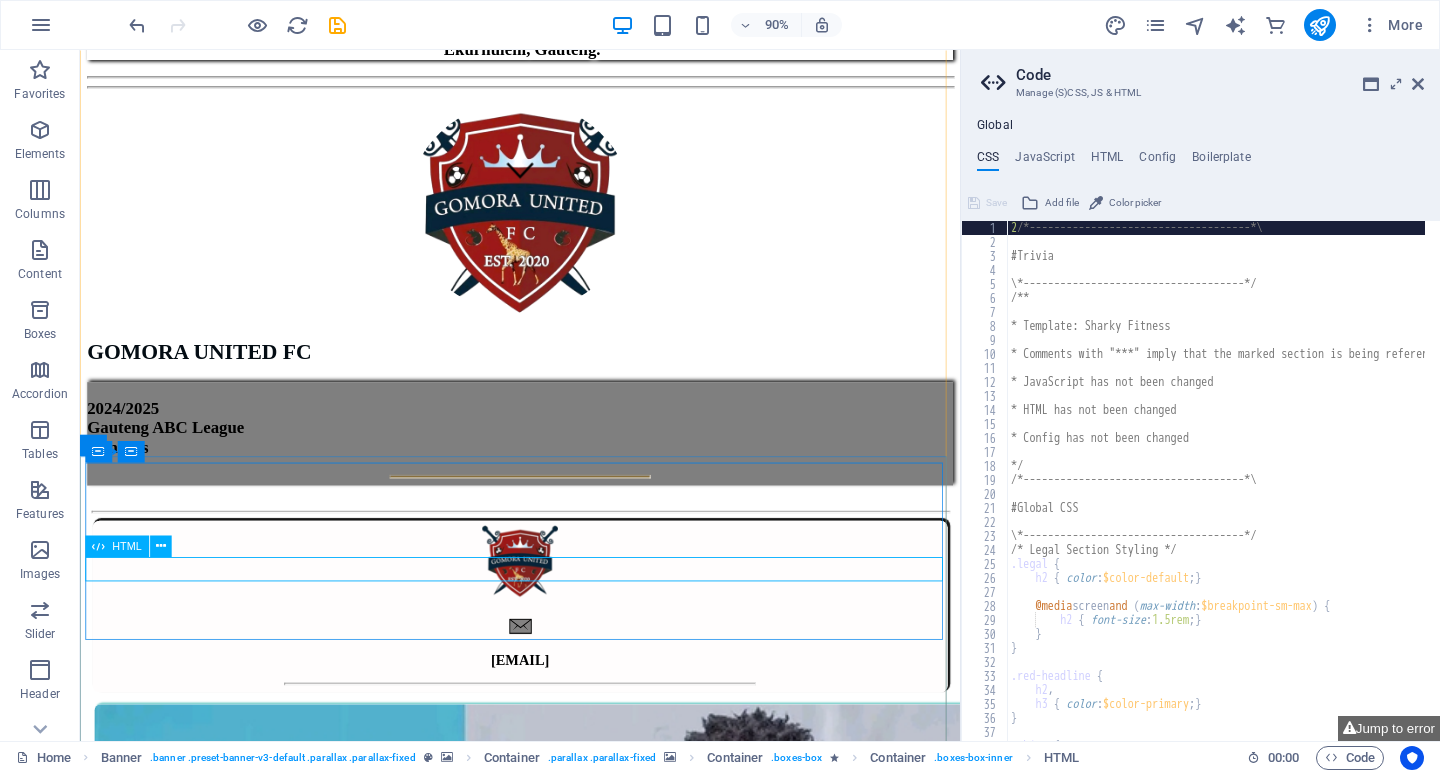 click at bounding box center (569, 682) 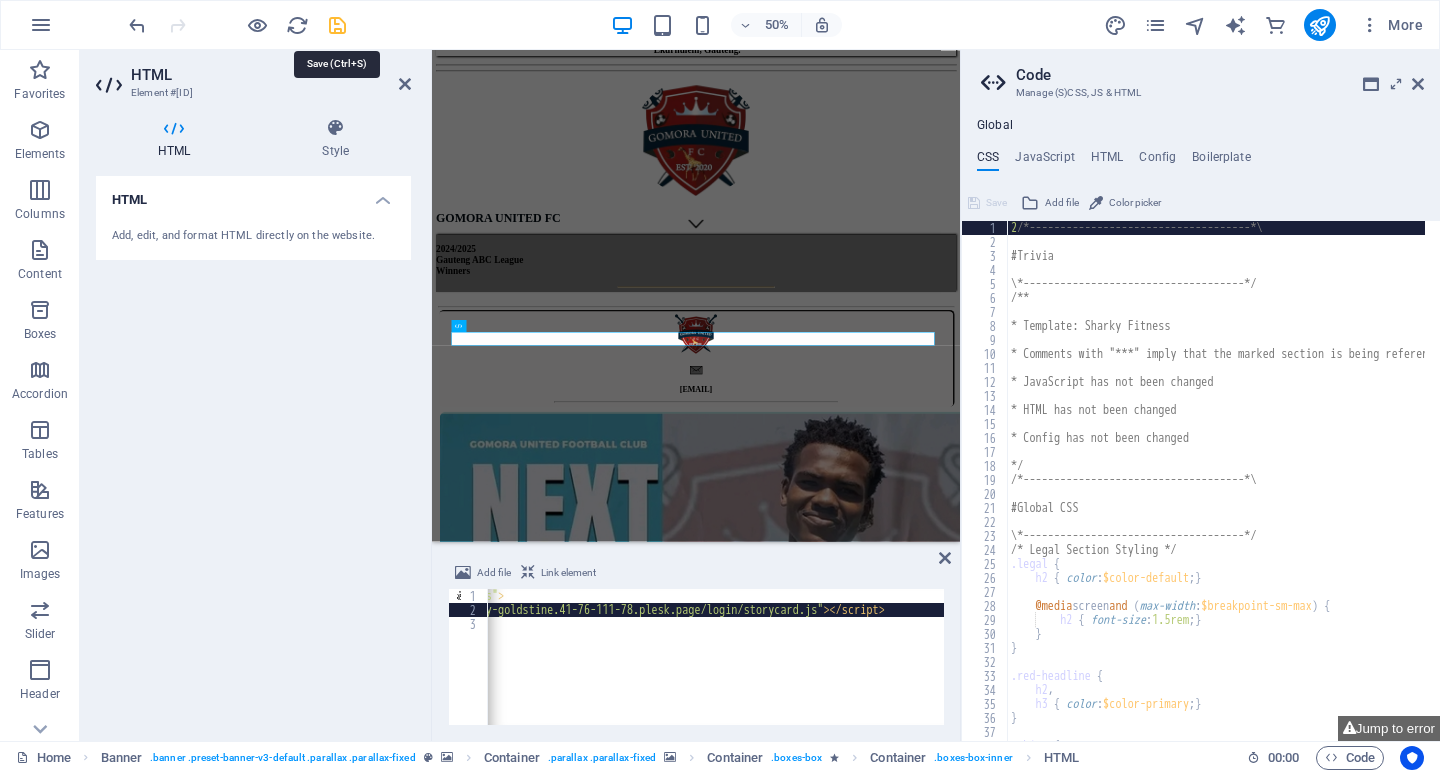 click at bounding box center [337, 25] 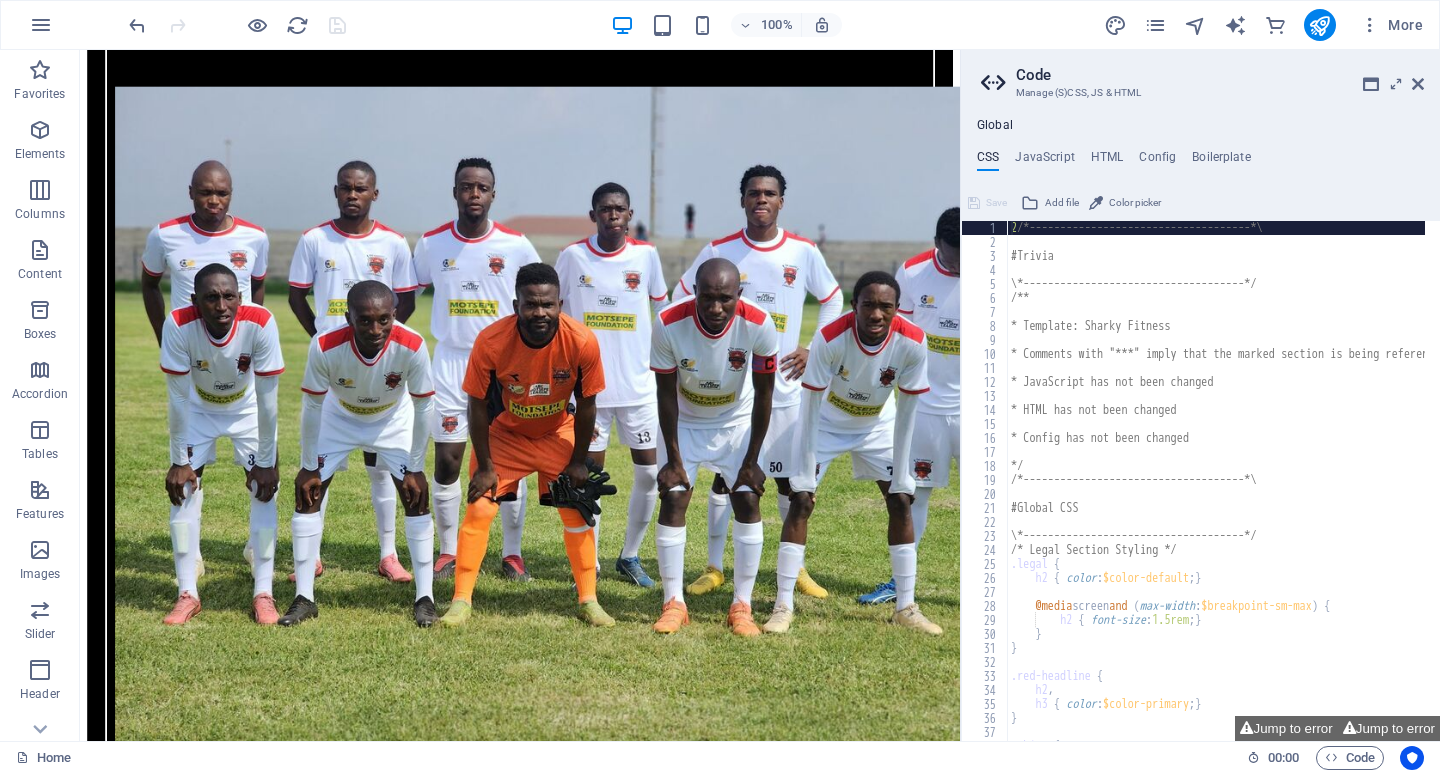 scroll, scrollTop: 4814, scrollLeft: 0, axis: vertical 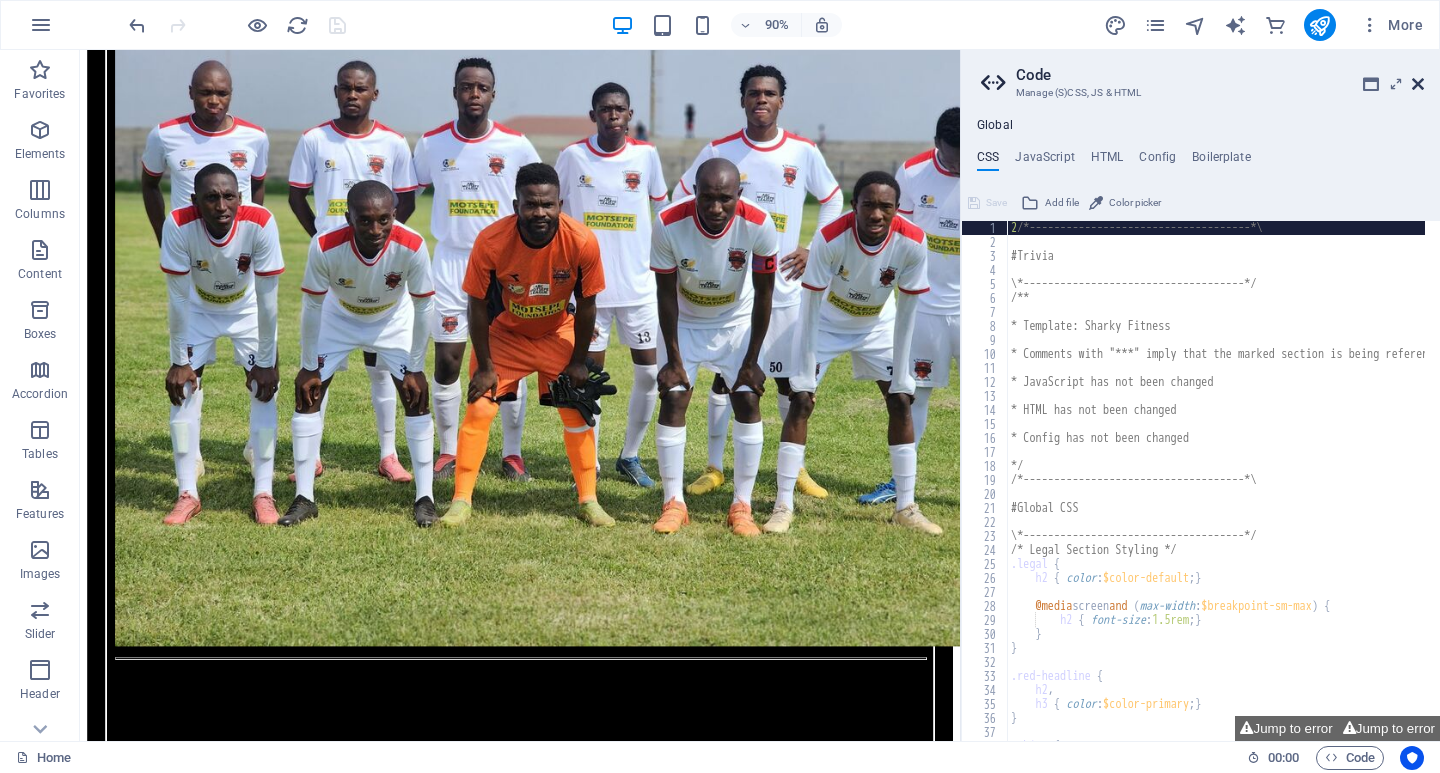 drag, startPoint x: 1418, startPoint y: 81, endPoint x: 1337, endPoint y: 31, distance: 95.189285 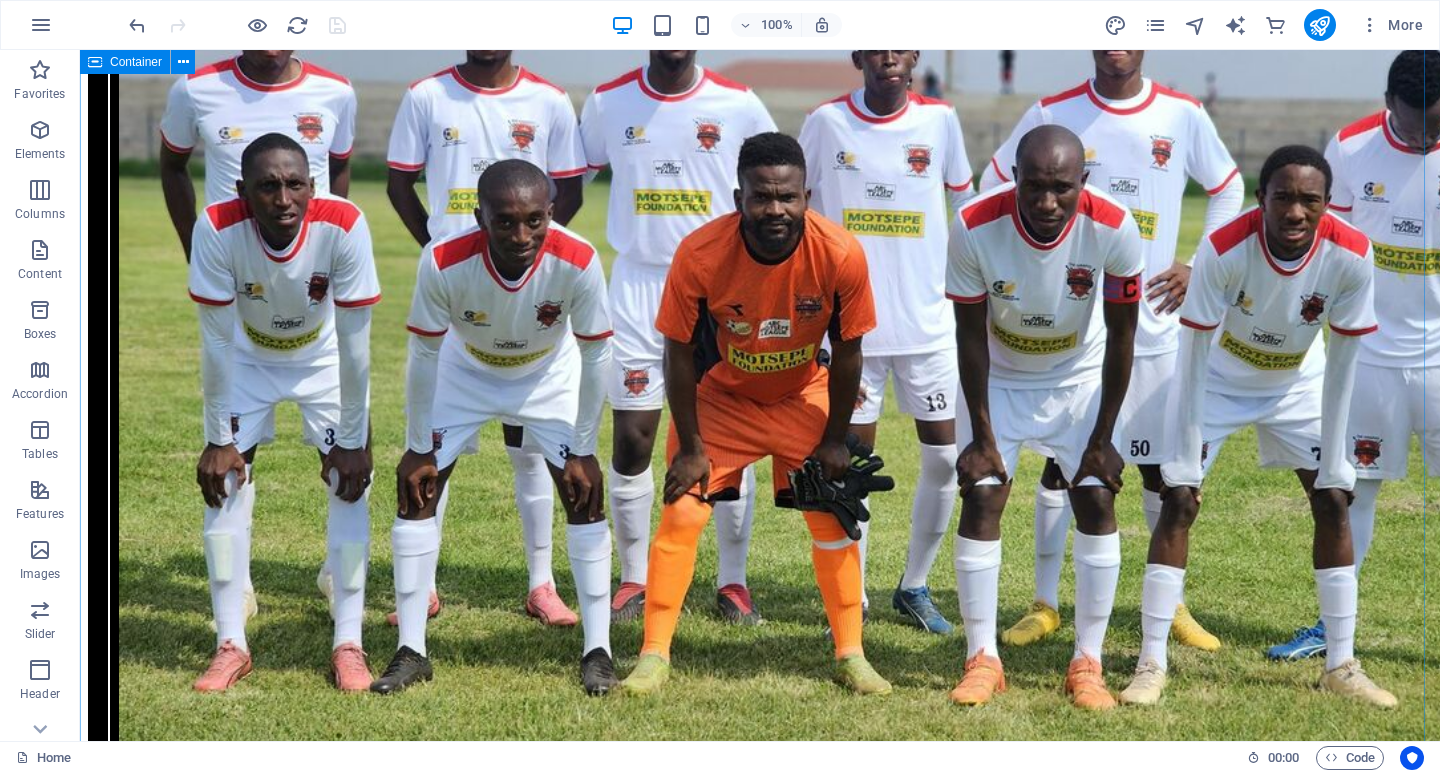 scroll, scrollTop: 5903, scrollLeft: 0, axis: vertical 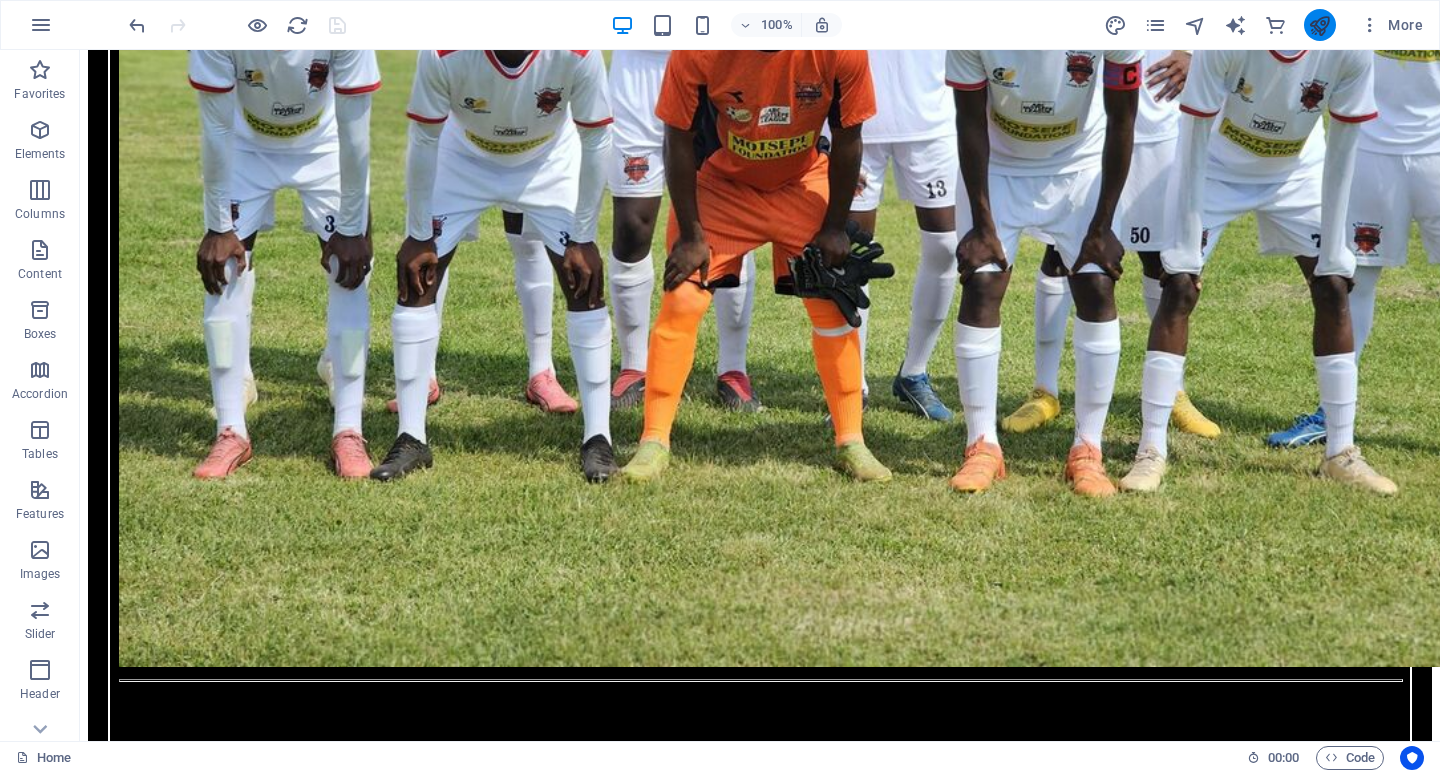 click at bounding box center [1320, 25] 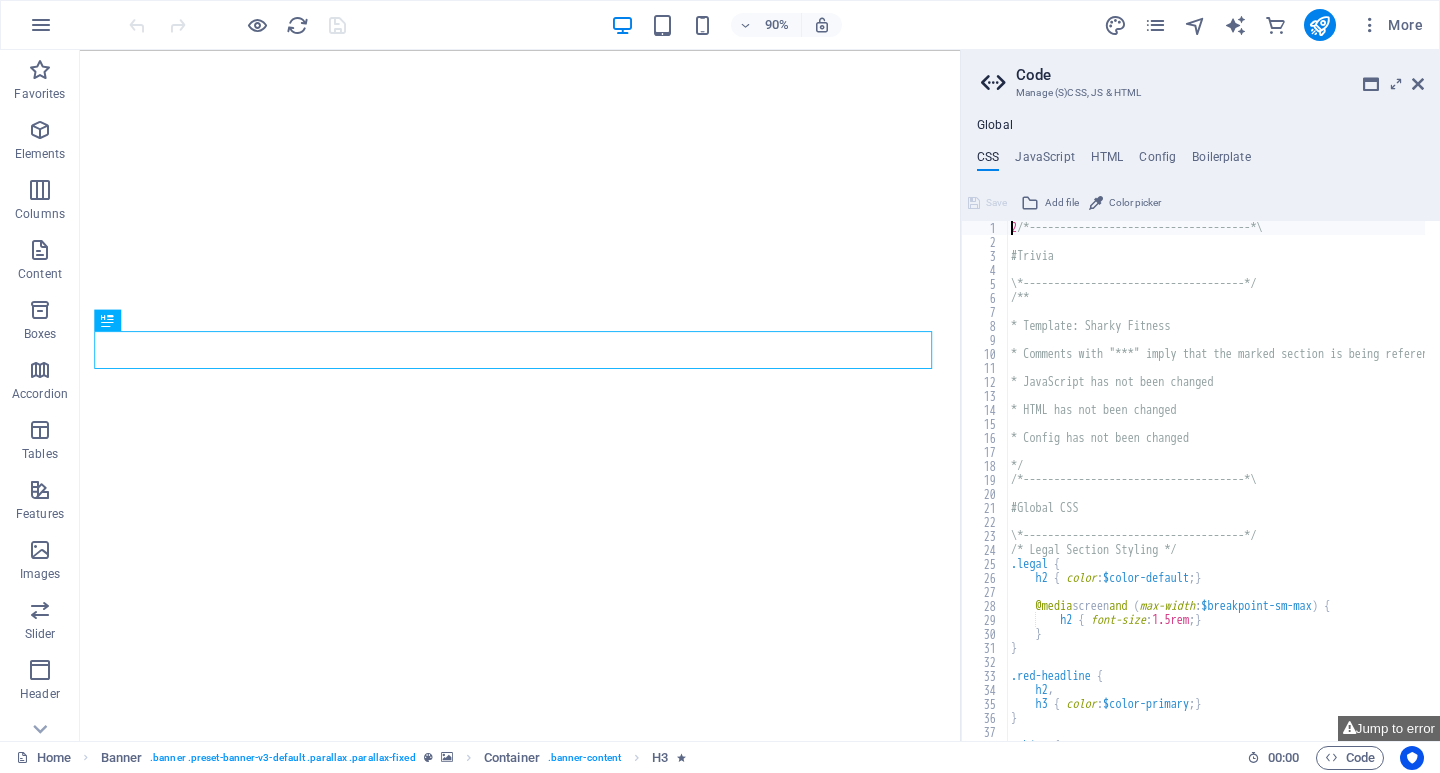 type on "2/*------------------------------------*\" 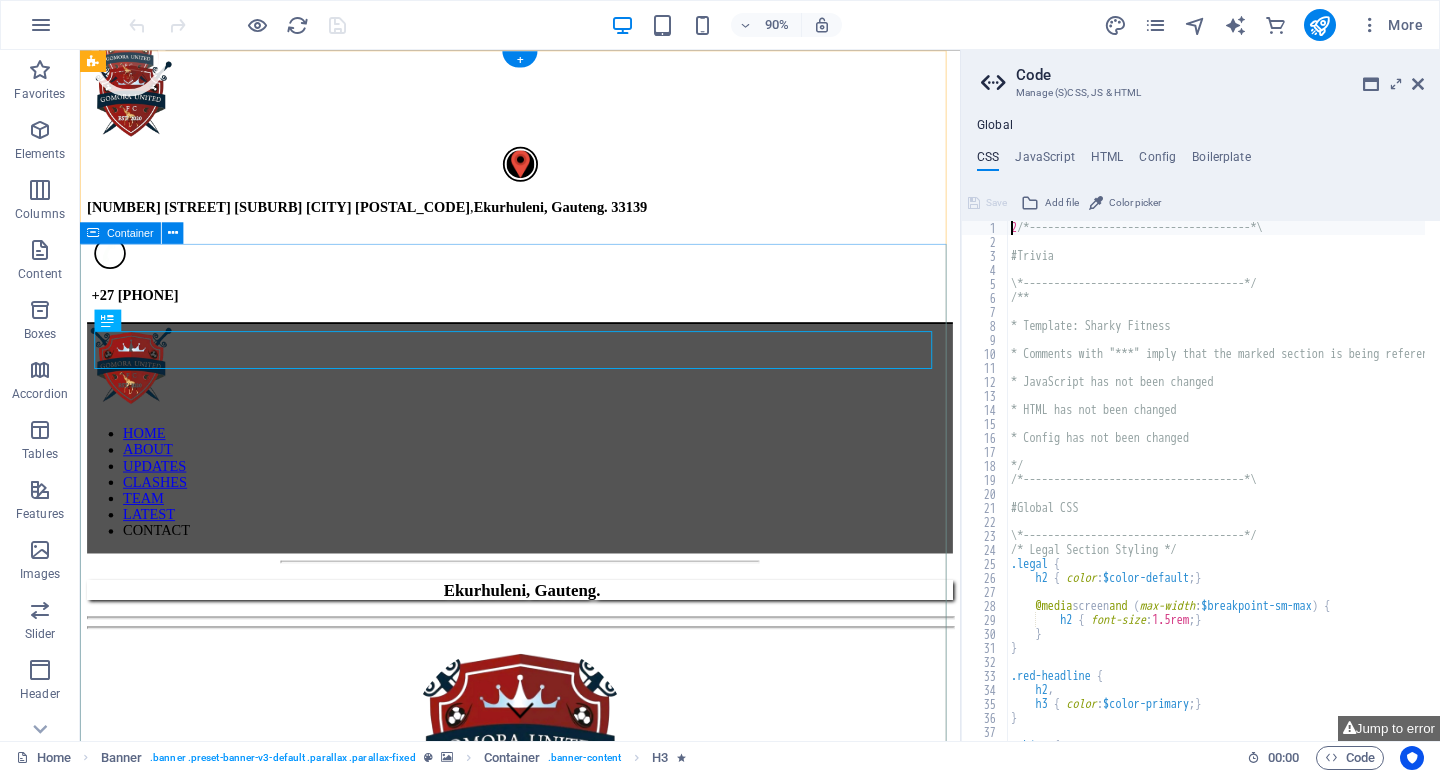 scroll, scrollTop: 0, scrollLeft: 0, axis: both 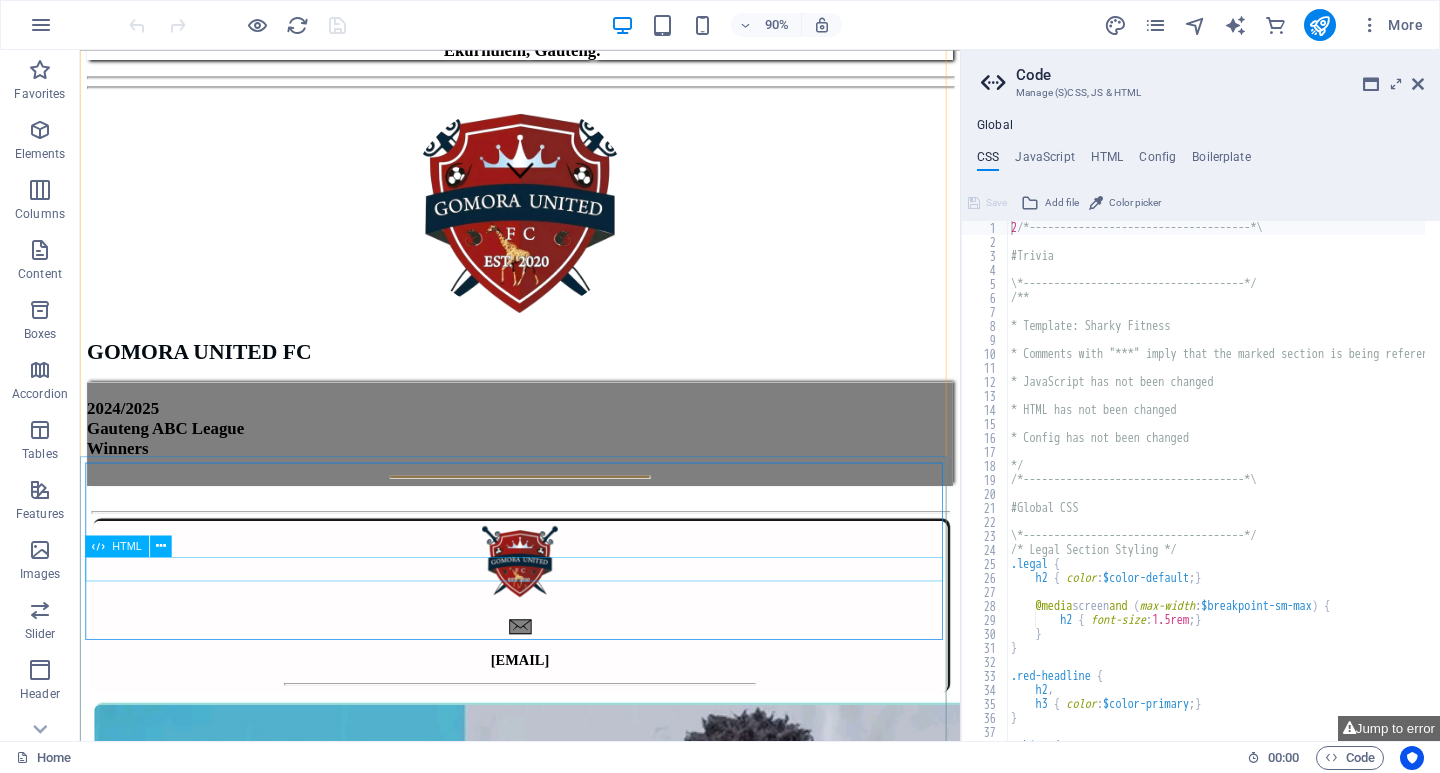 click at bounding box center [569, 682] 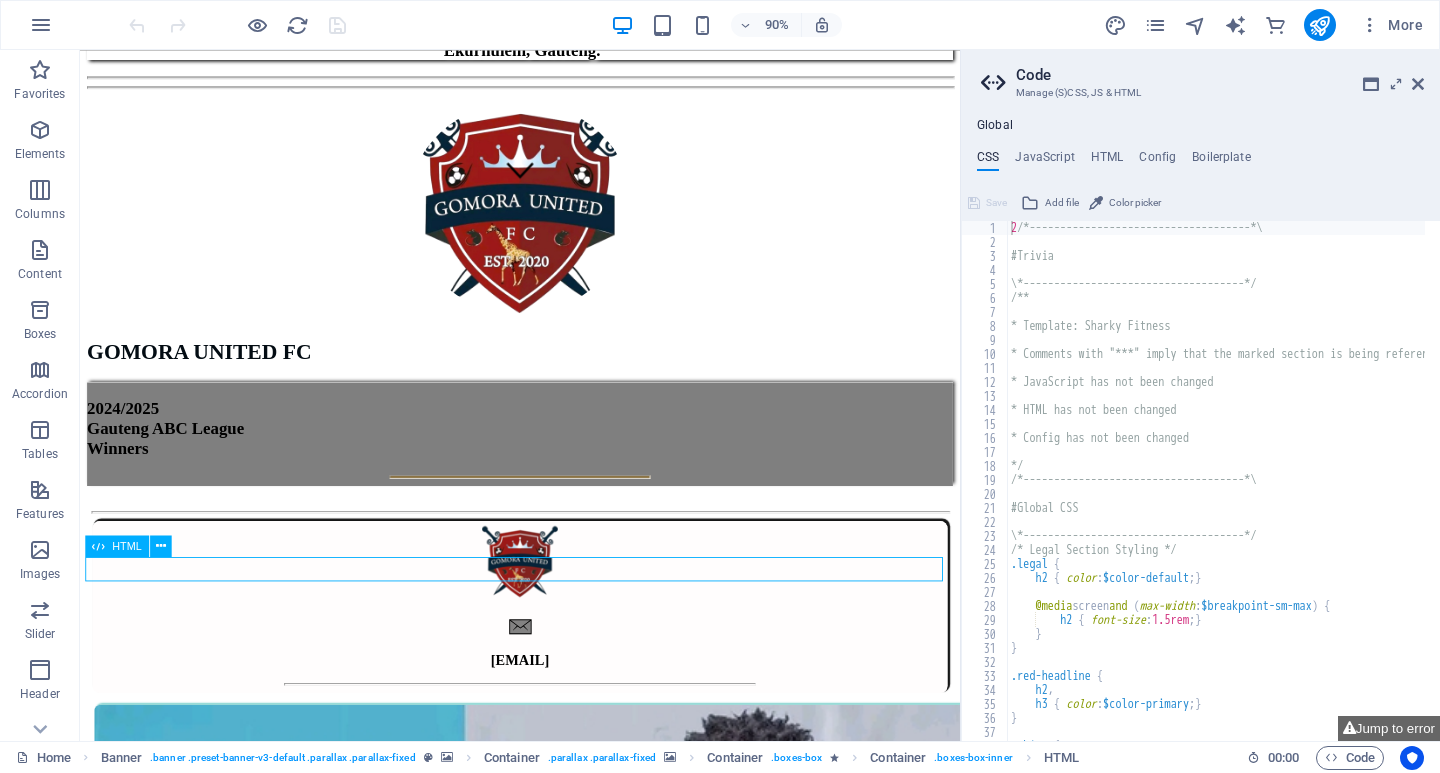 click at bounding box center [569, 682] 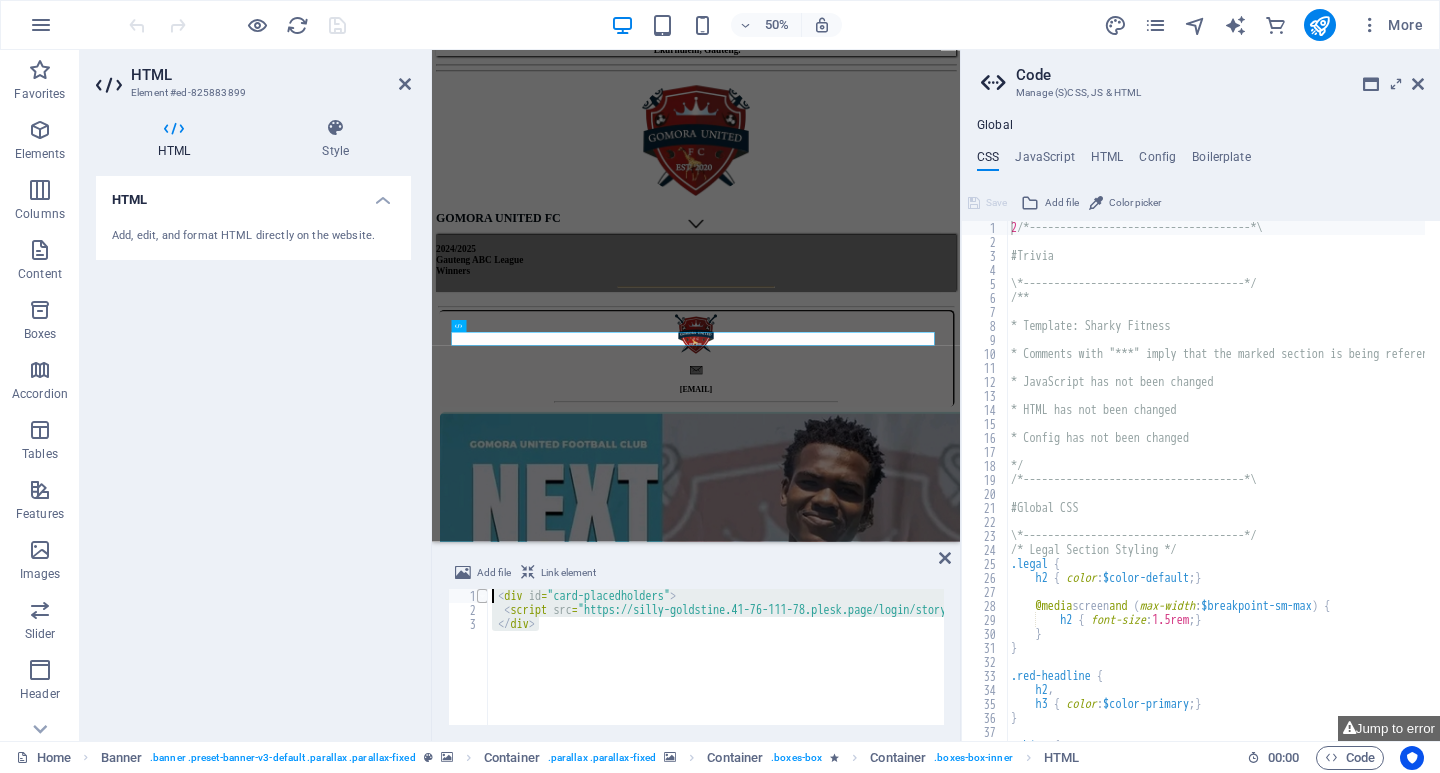 drag, startPoint x: 551, startPoint y: 631, endPoint x: 481, endPoint y: 596, distance: 78.26238 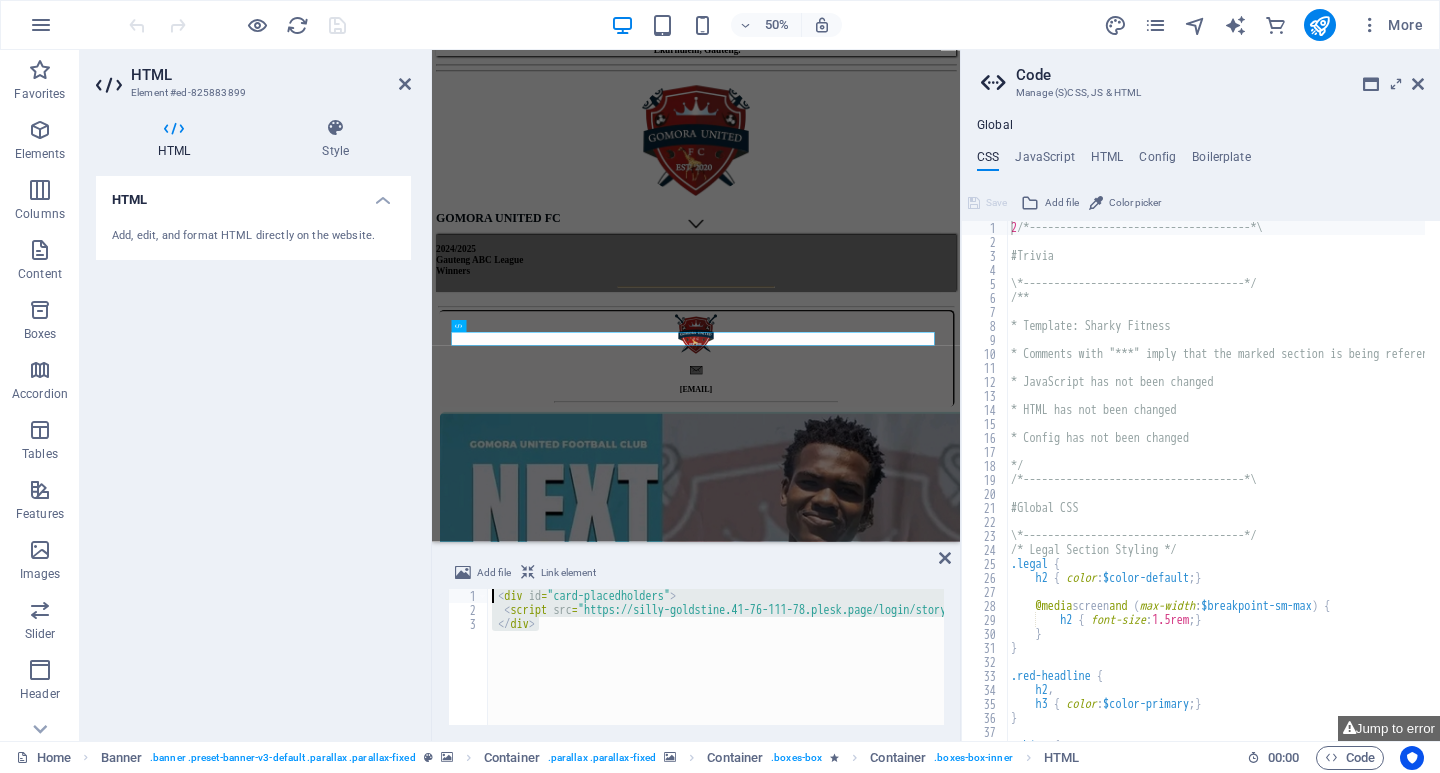 drag, startPoint x: 503, startPoint y: 599, endPoint x: 548, endPoint y: 624, distance: 51.47815 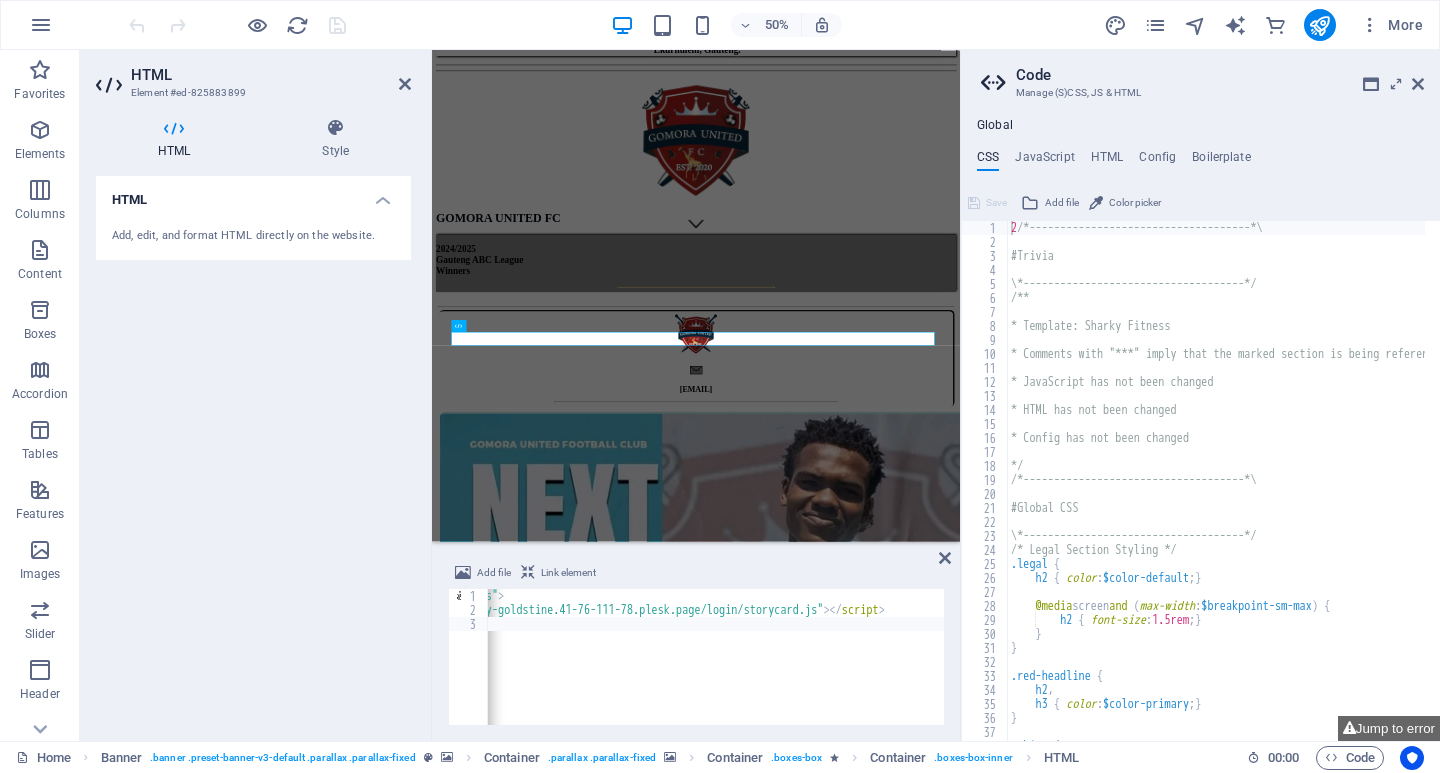 scroll, scrollTop: 0, scrollLeft: 172, axis: horizontal 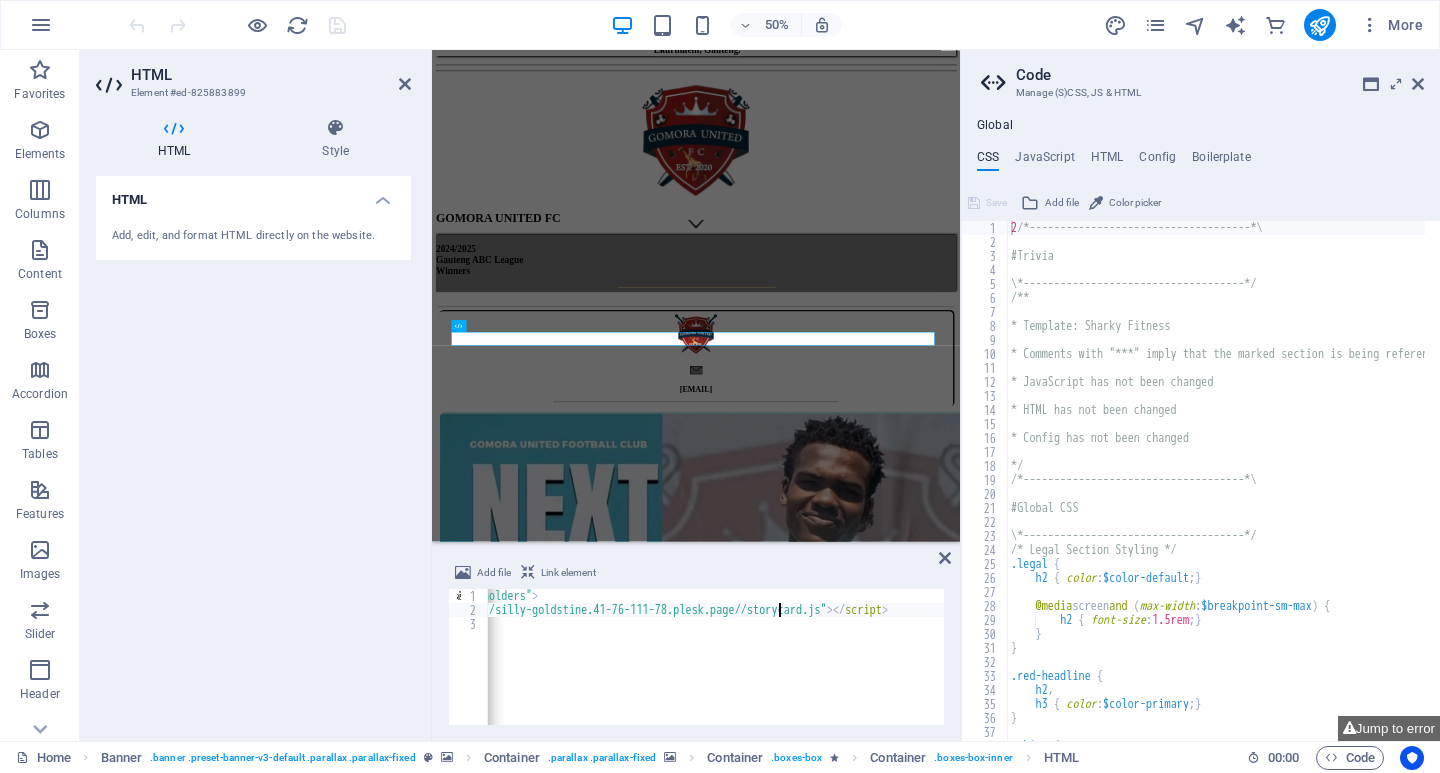 type on "<script src="https://silly-goldstine.41-76-111-78.plesk.page/storycard.js"></script>" 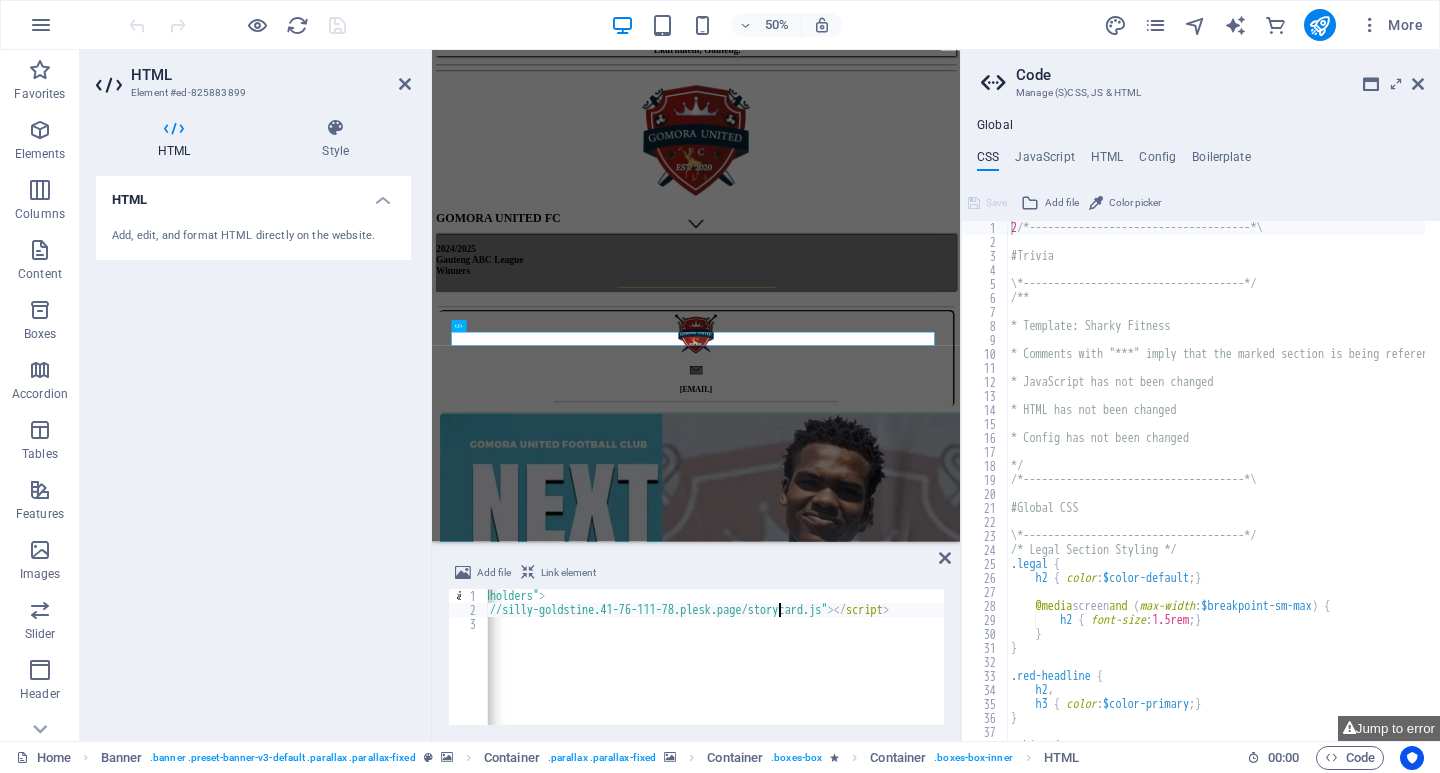 scroll, scrollTop: 0, scrollLeft: 131, axis: horizontal 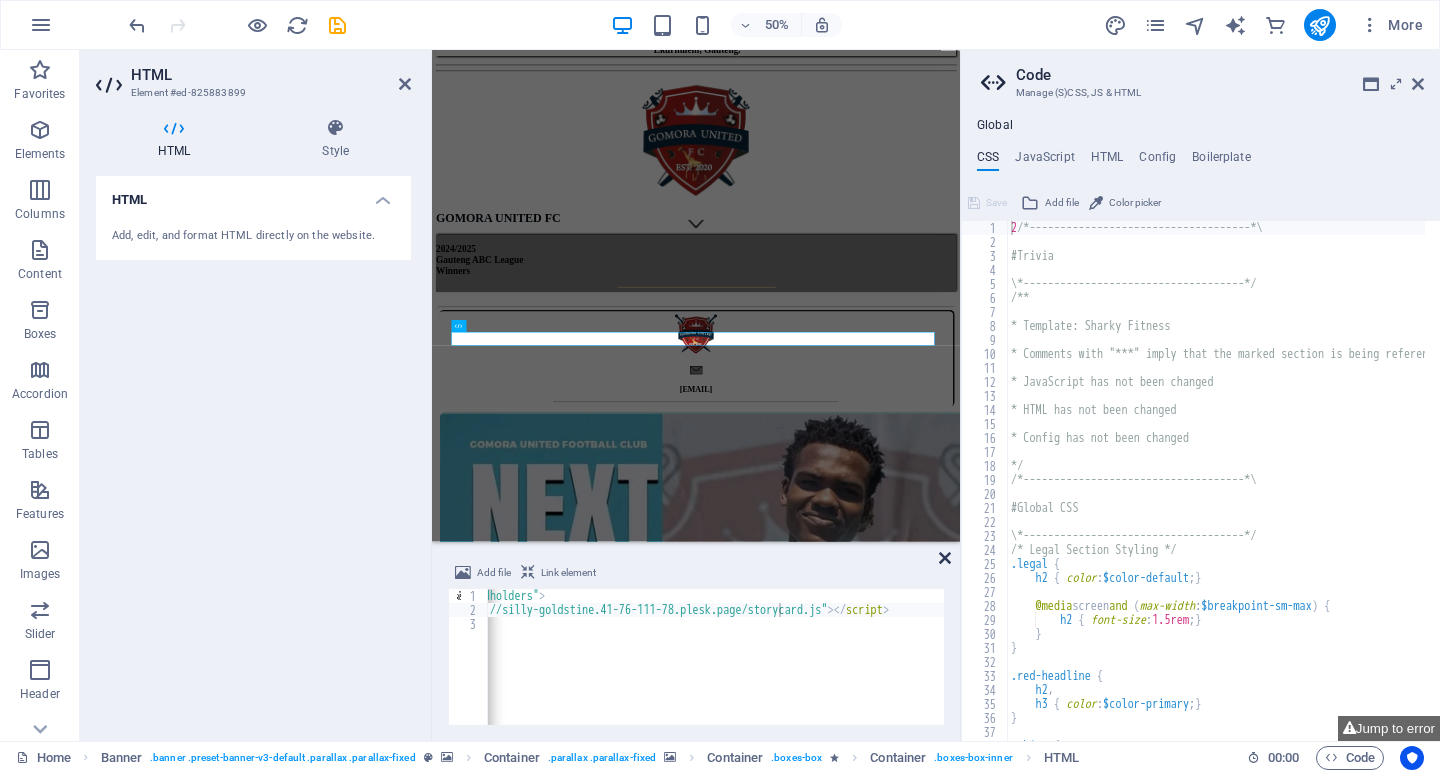 click at bounding box center (945, 558) 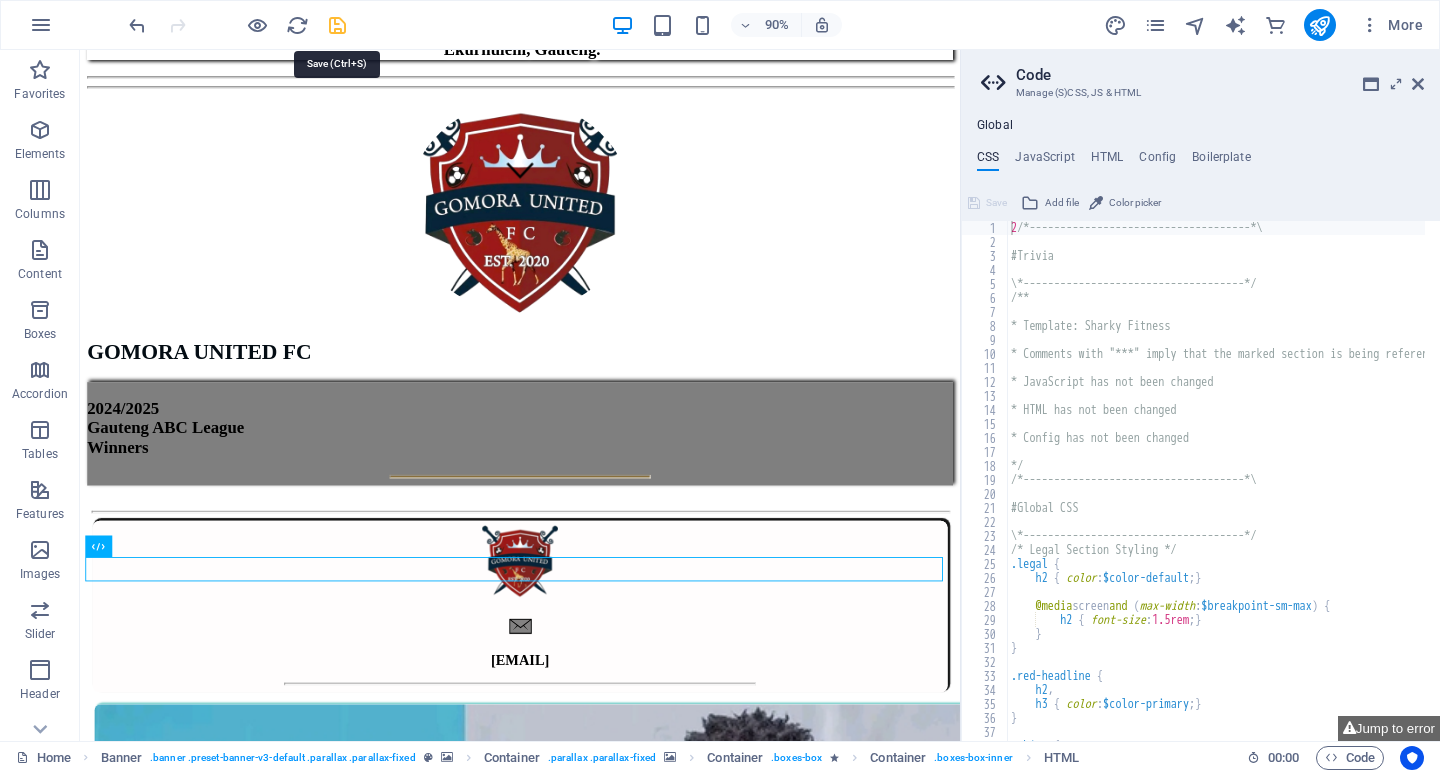 click at bounding box center [337, 25] 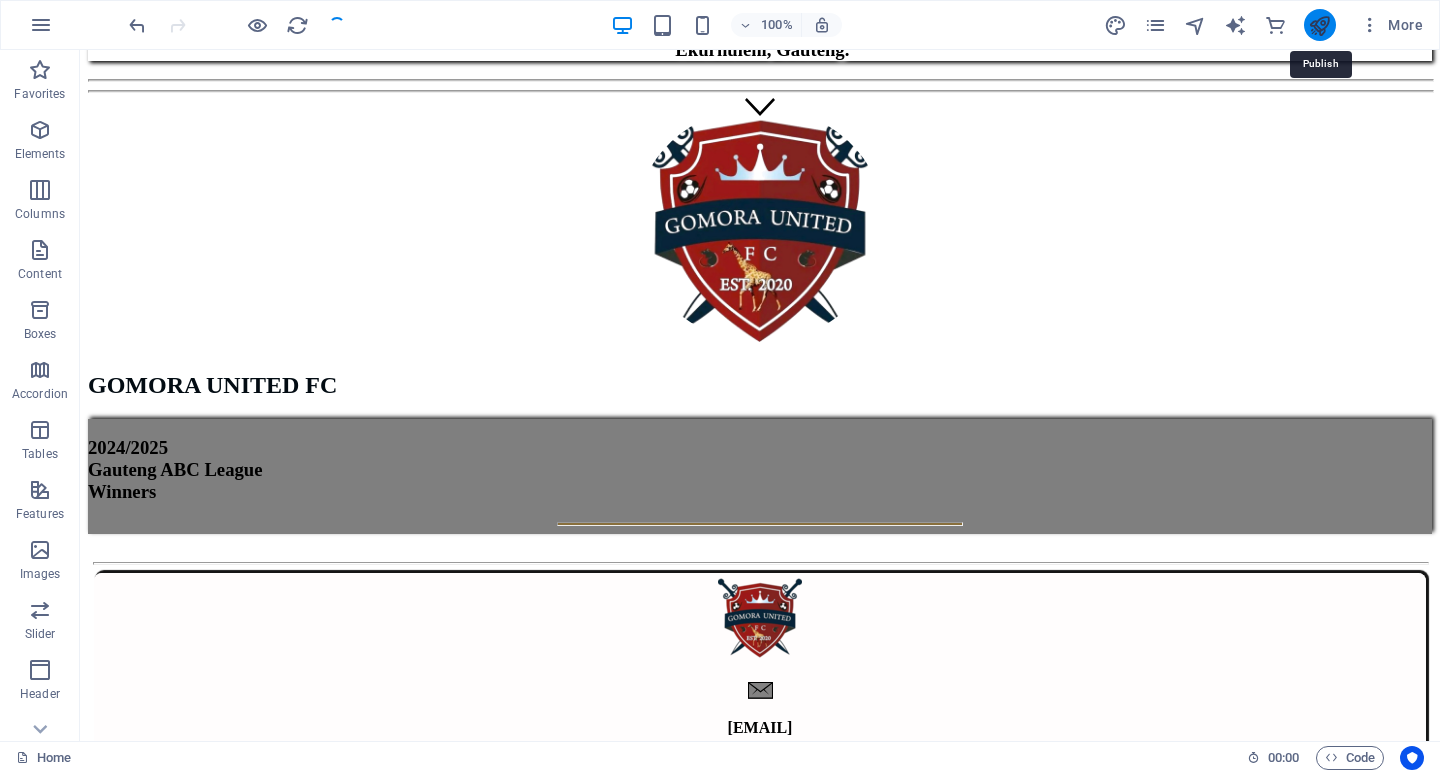 click at bounding box center (1319, 25) 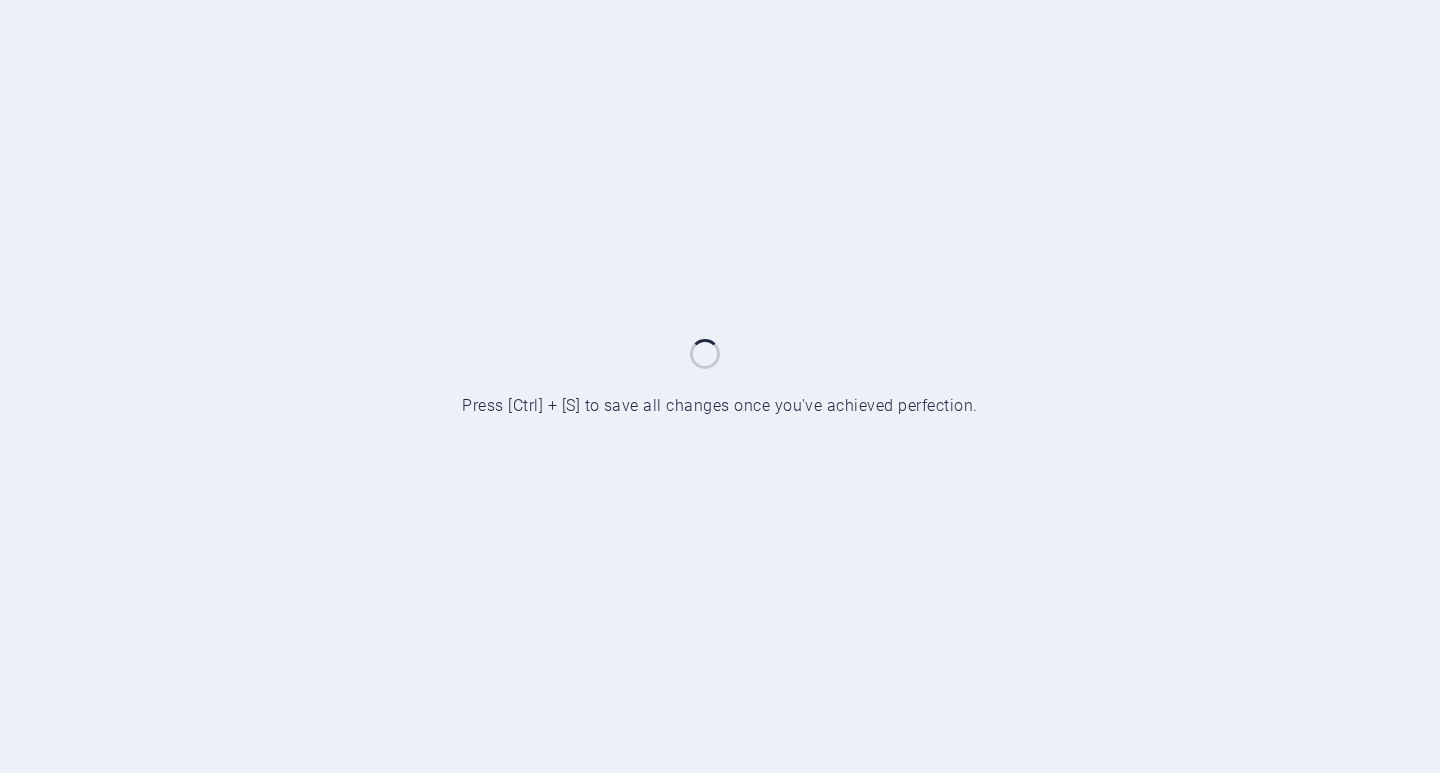 scroll, scrollTop: 0, scrollLeft: 0, axis: both 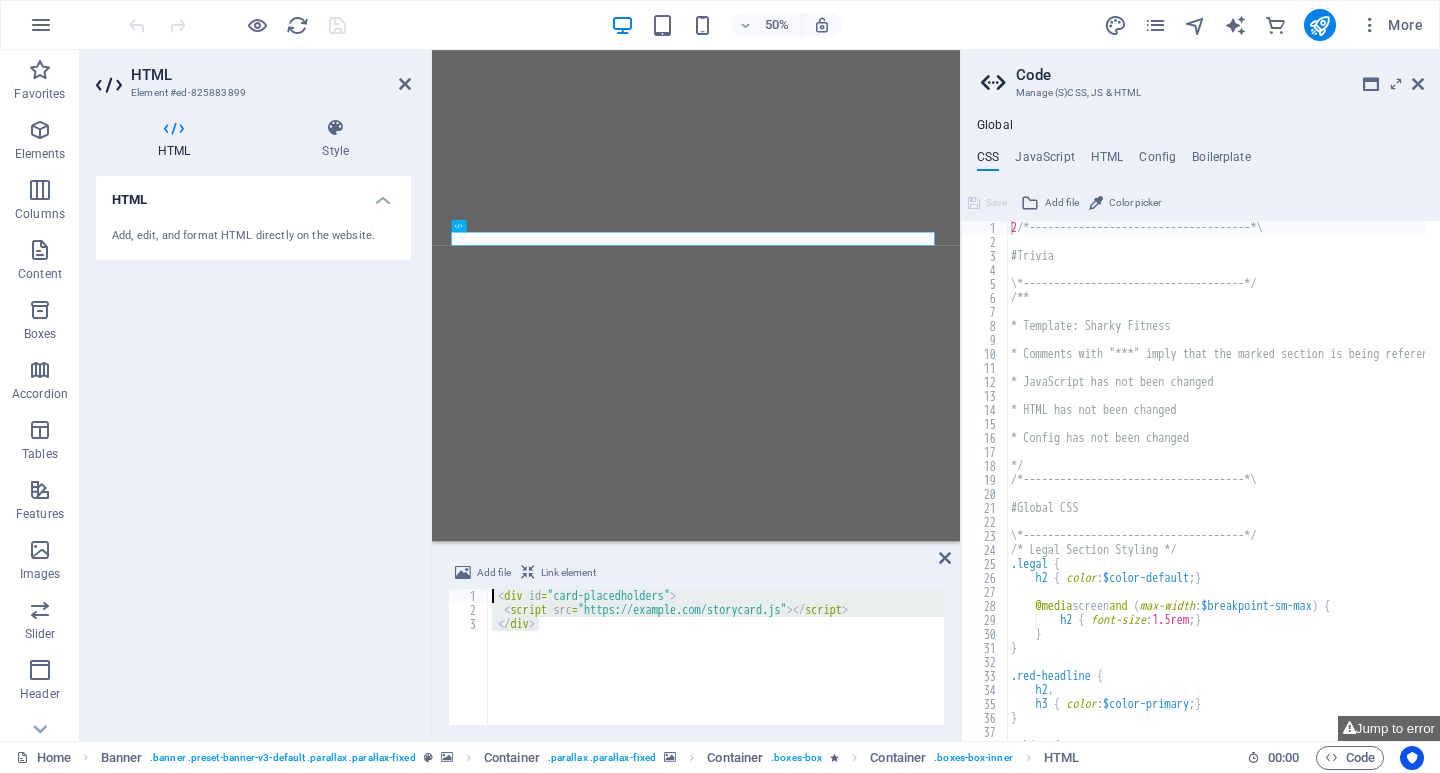 drag, startPoint x: 544, startPoint y: 627, endPoint x: 491, endPoint y: 596, distance: 61.400326 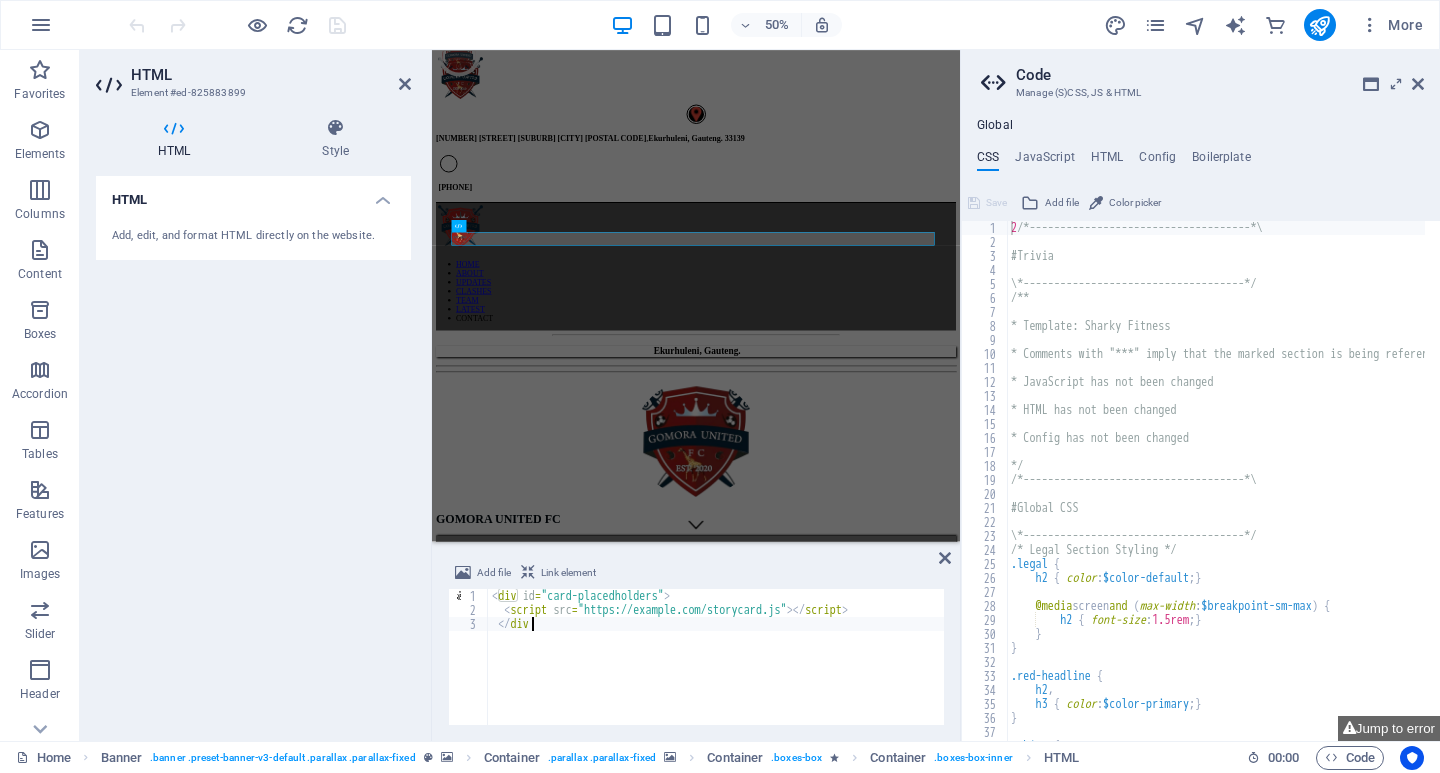 scroll, scrollTop: 800, scrollLeft: 0, axis: vertical 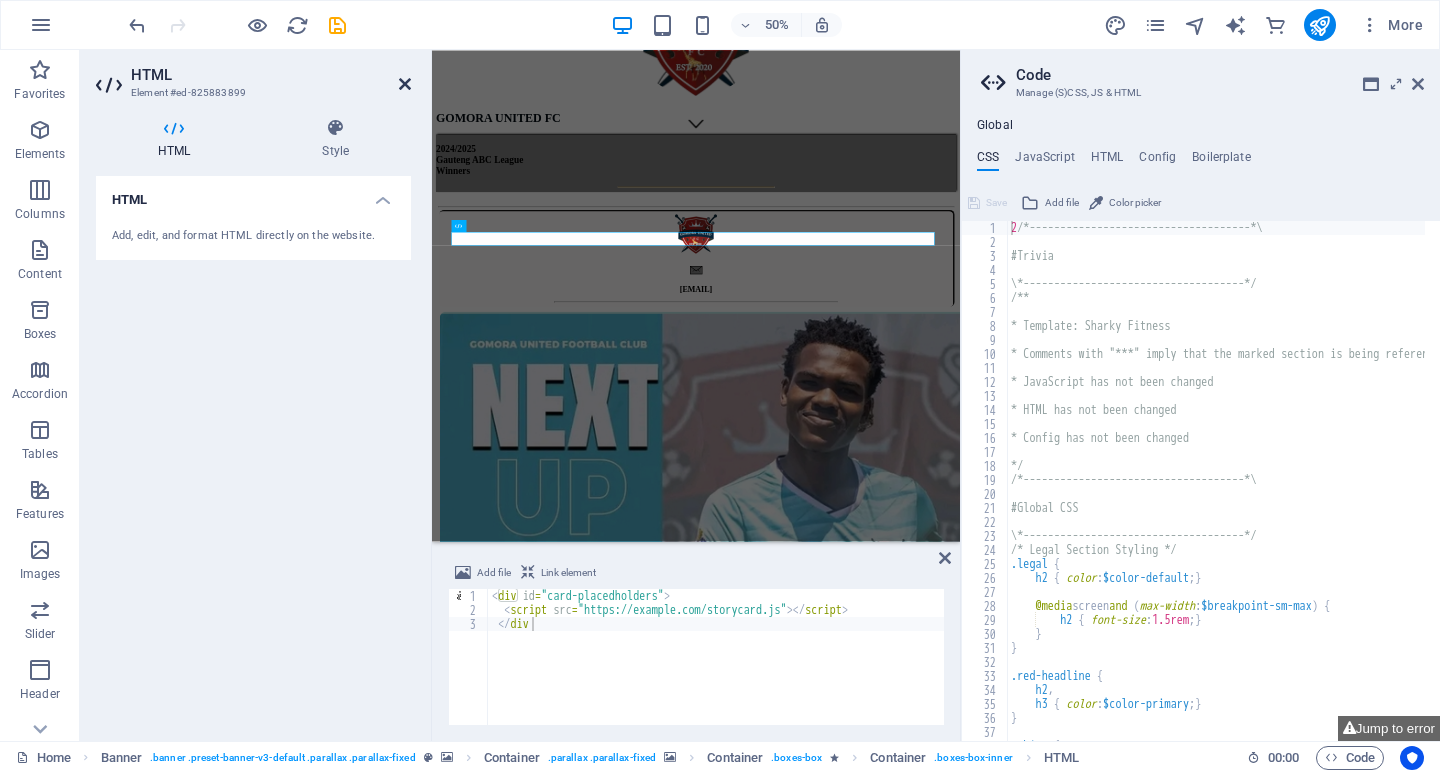 click at bounding box center (405, 84) 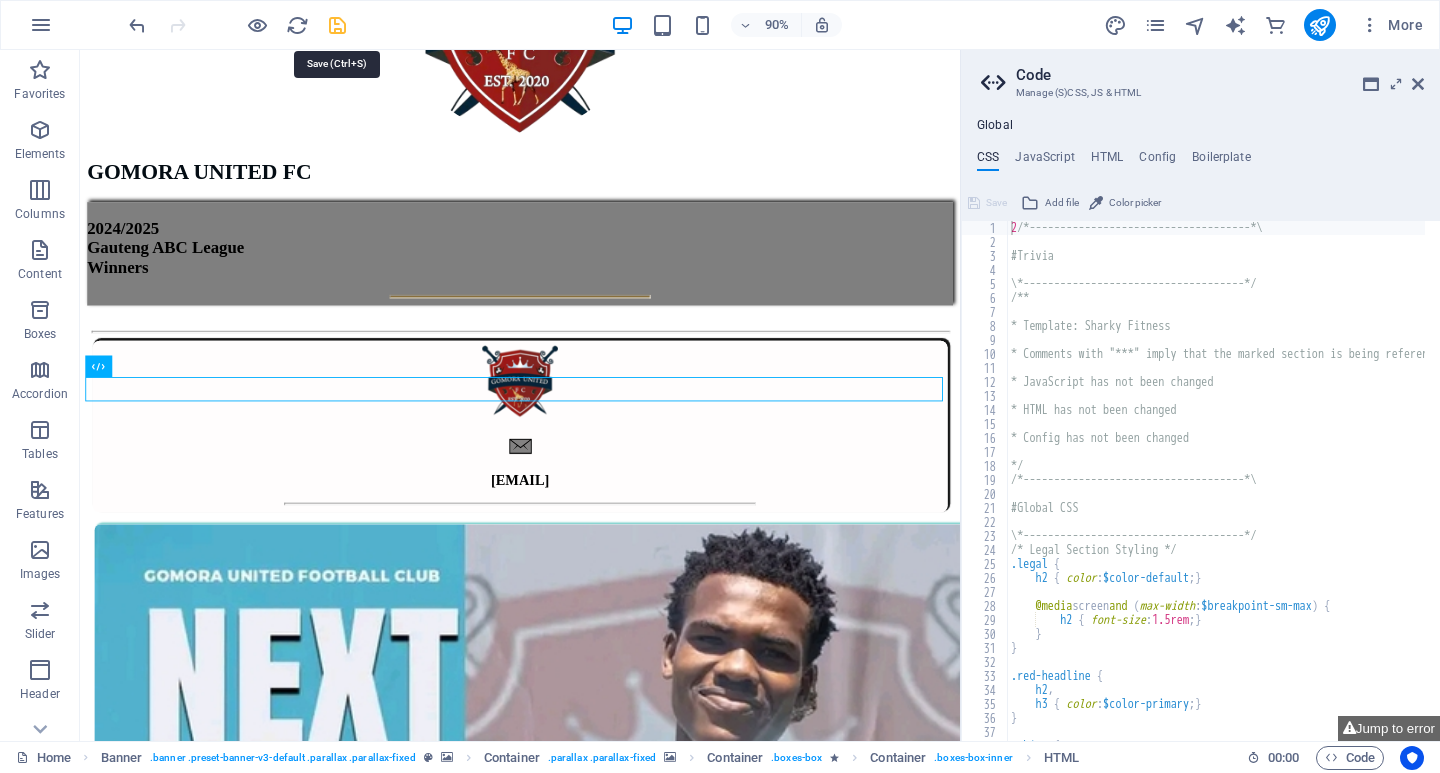 click at bounding box center (337, 25) 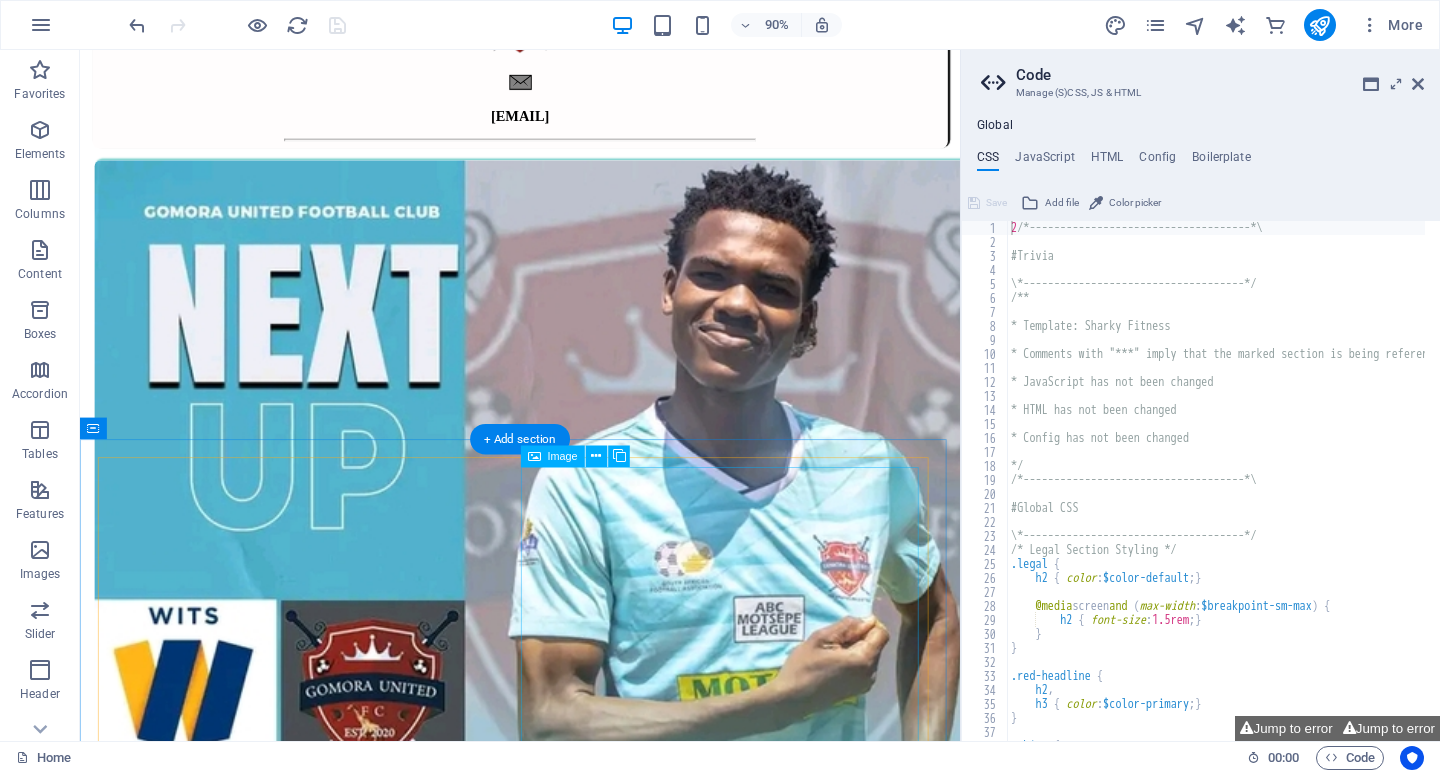 scroll, scrollTop: 1300, scrollLeft: 0, axis: vertical 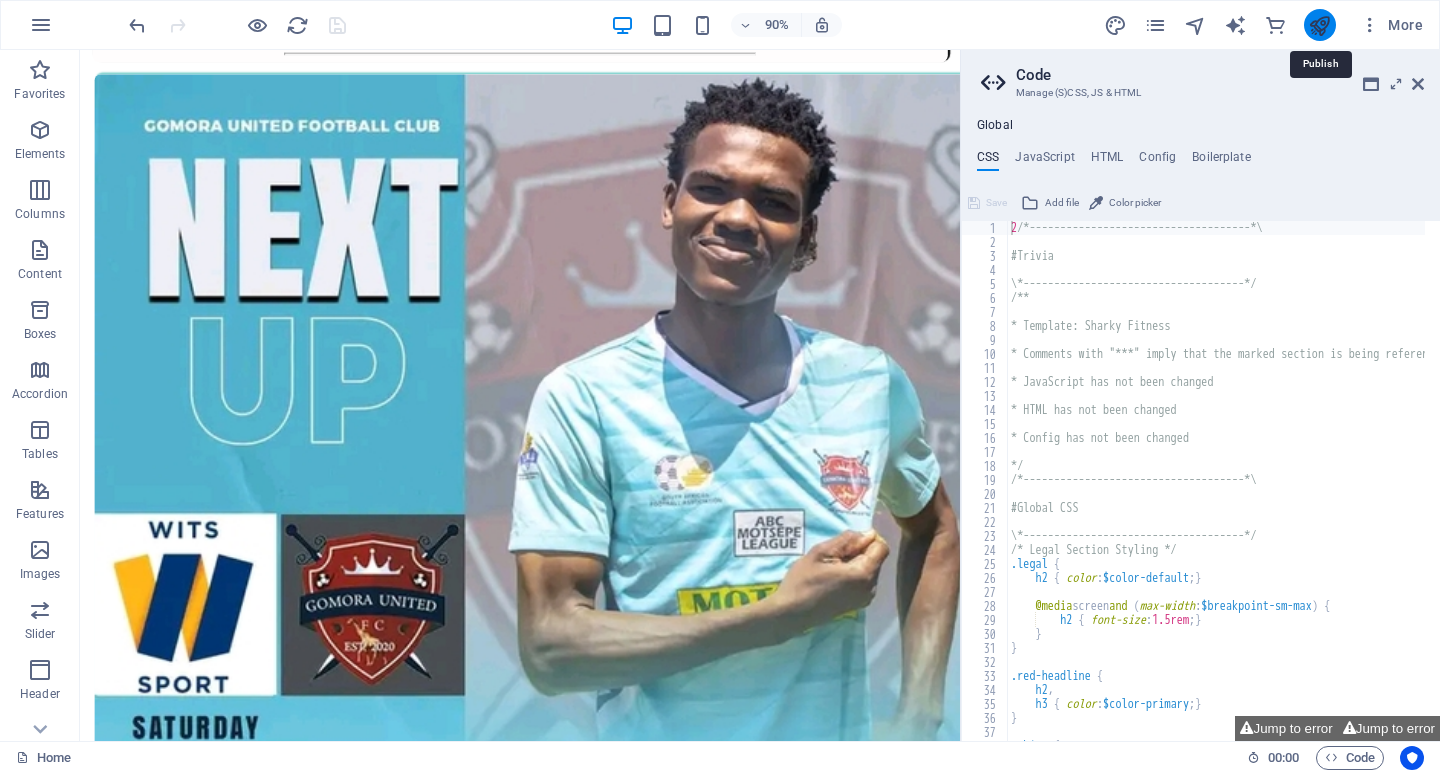 click at bounding box center [1319, 25] 